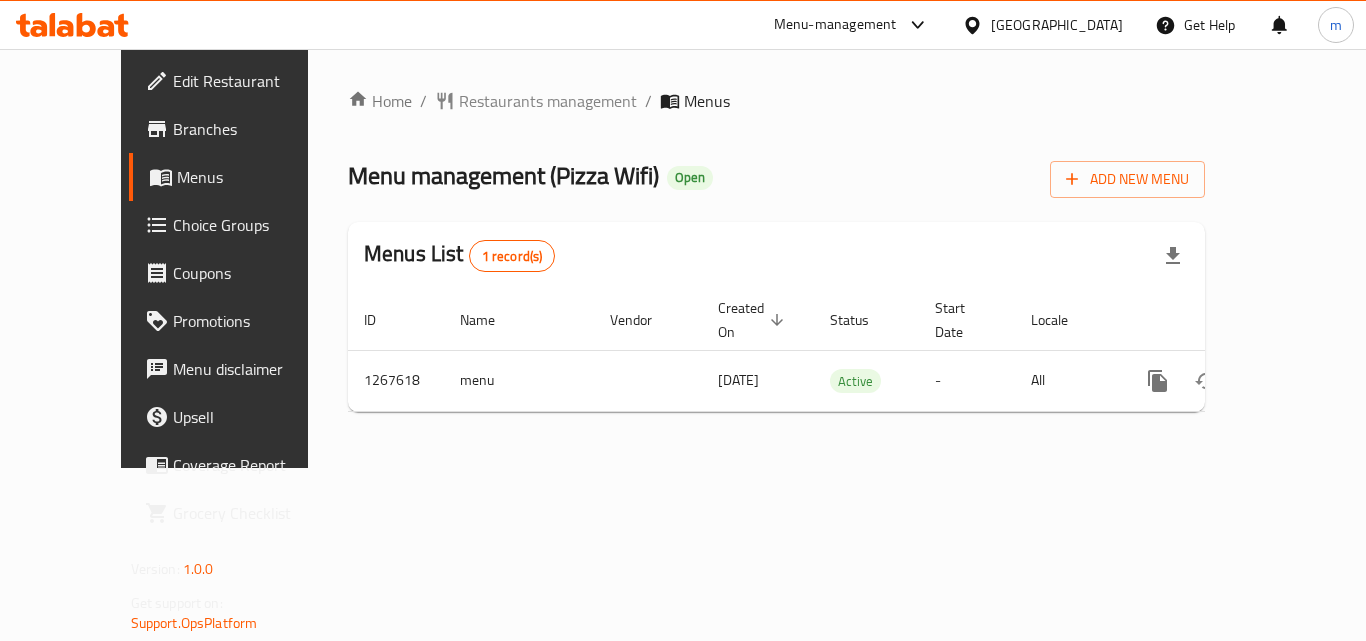 scroll, scrollTop: 0, scrollLeft: 0, axis: both 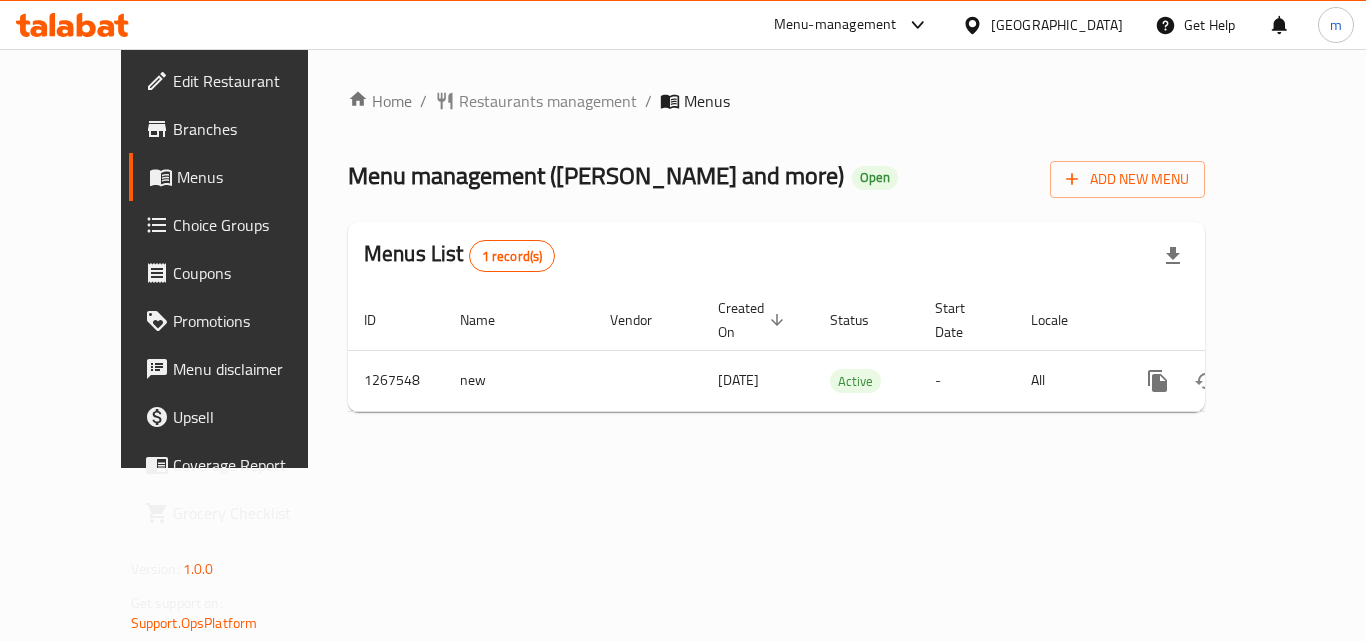 click 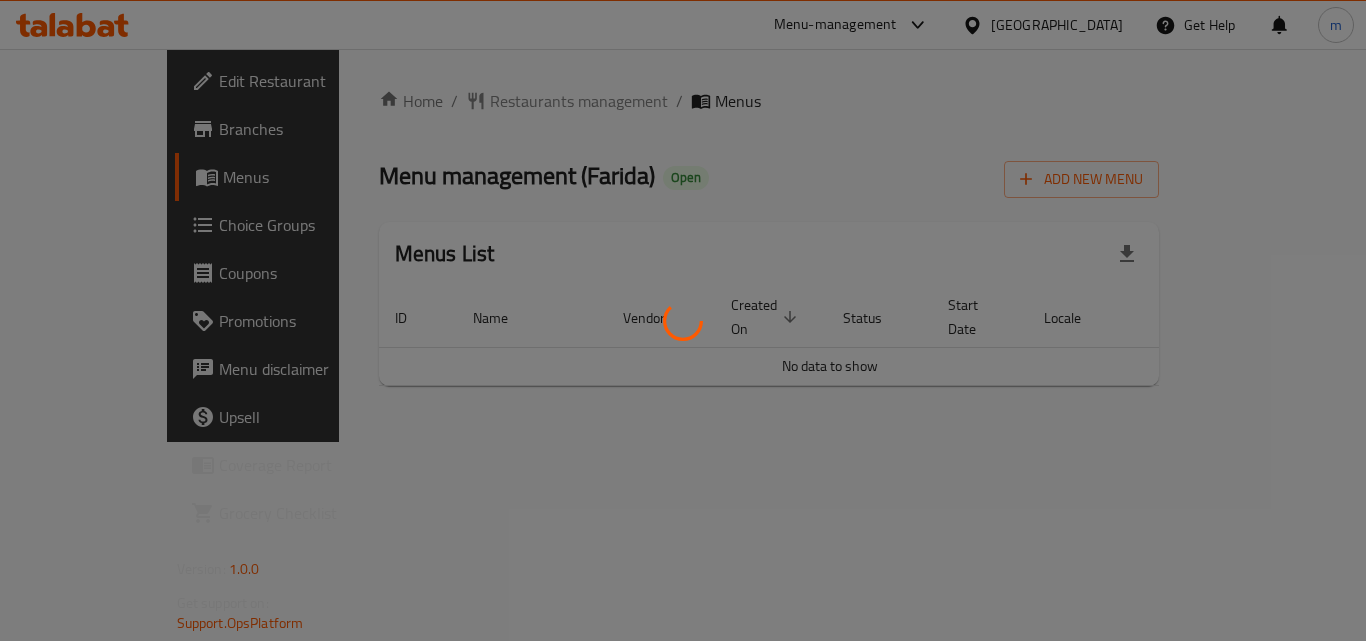 scroll, scrollTop: 0, scrollLeft: 0, axis: both 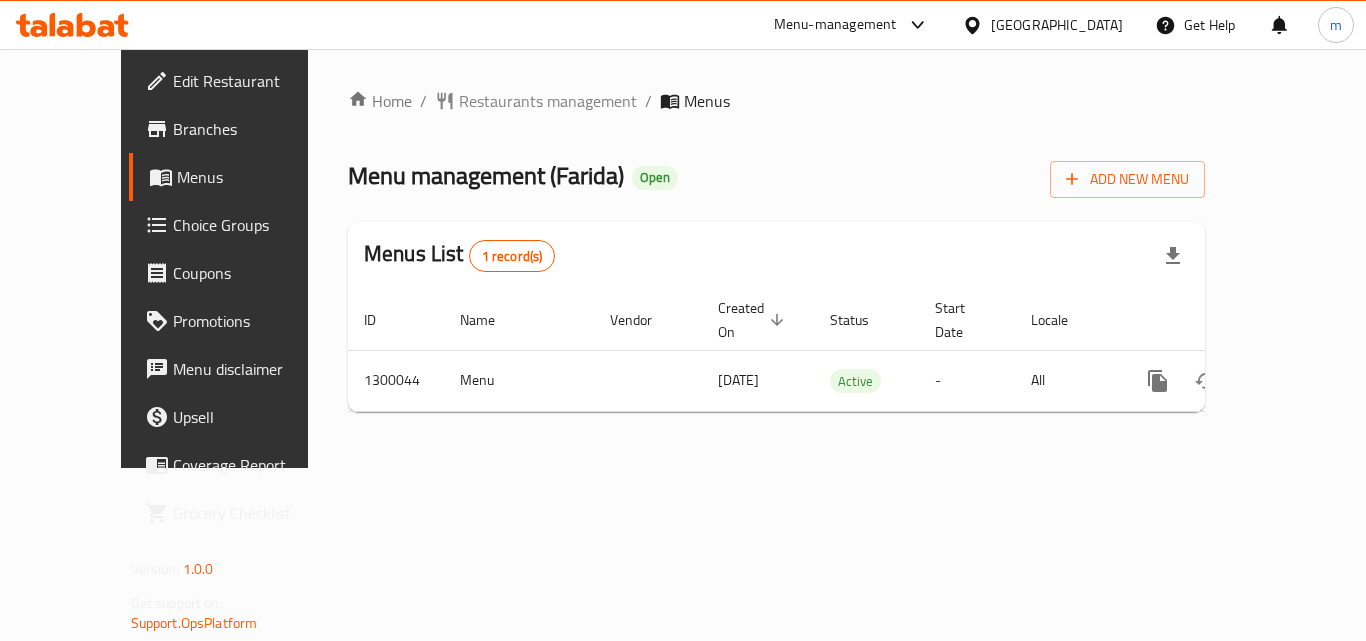 click 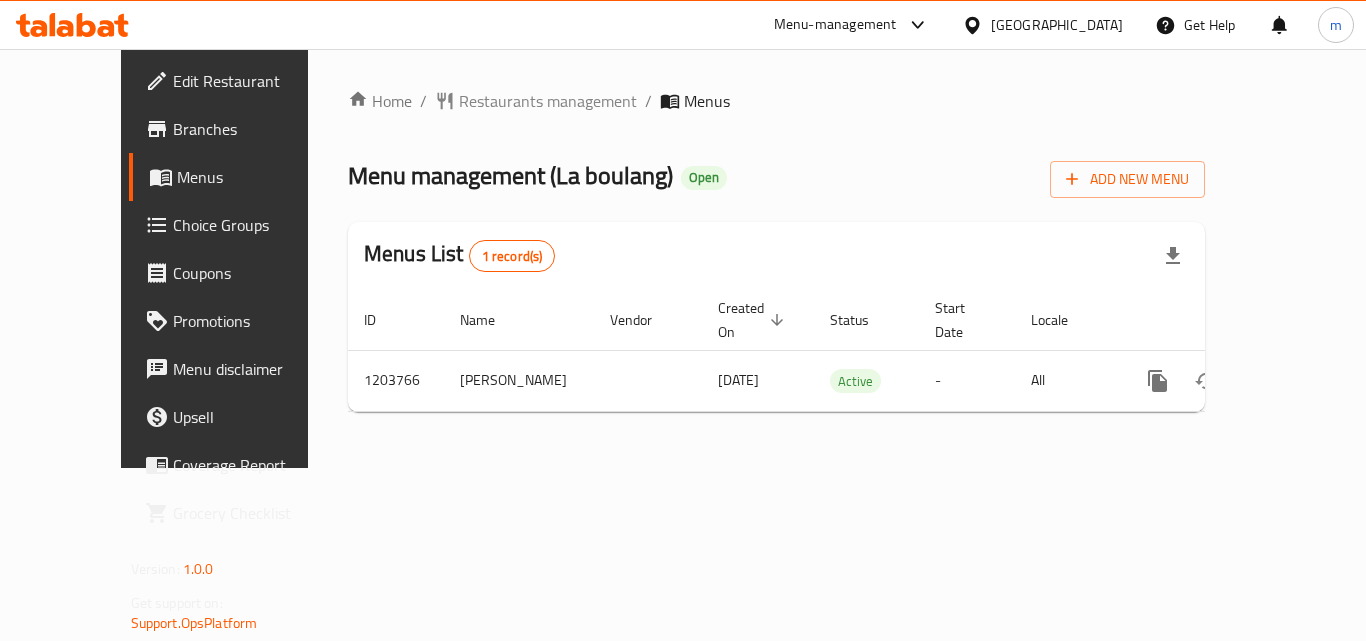 scroll, scrollTop: 0, scrollLeft: 0, axis: both 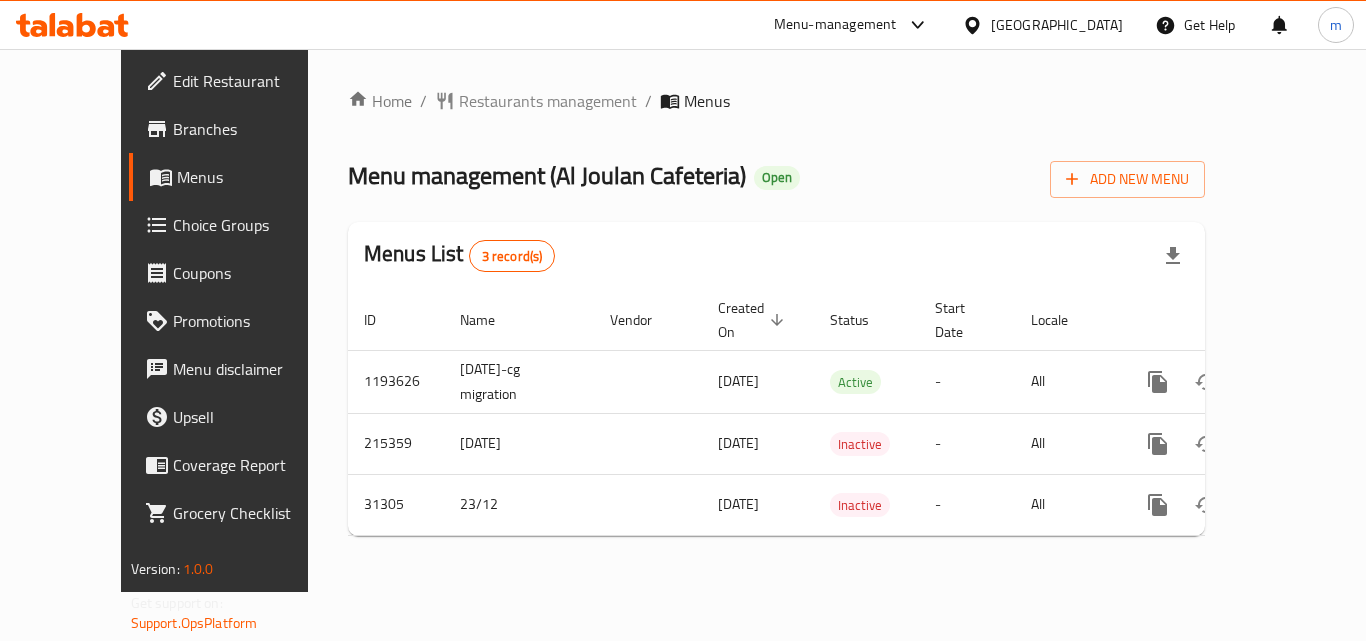 click 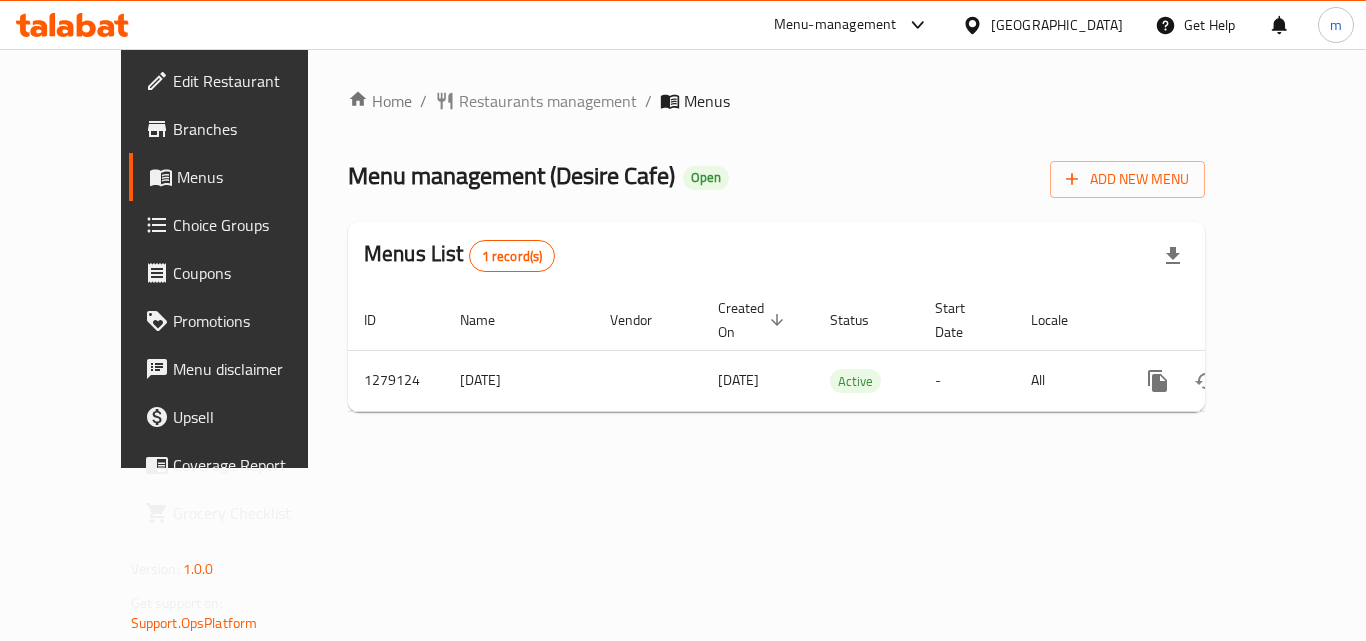 scroll, scrollTop: 0, scrollLeft: 0, axis: both 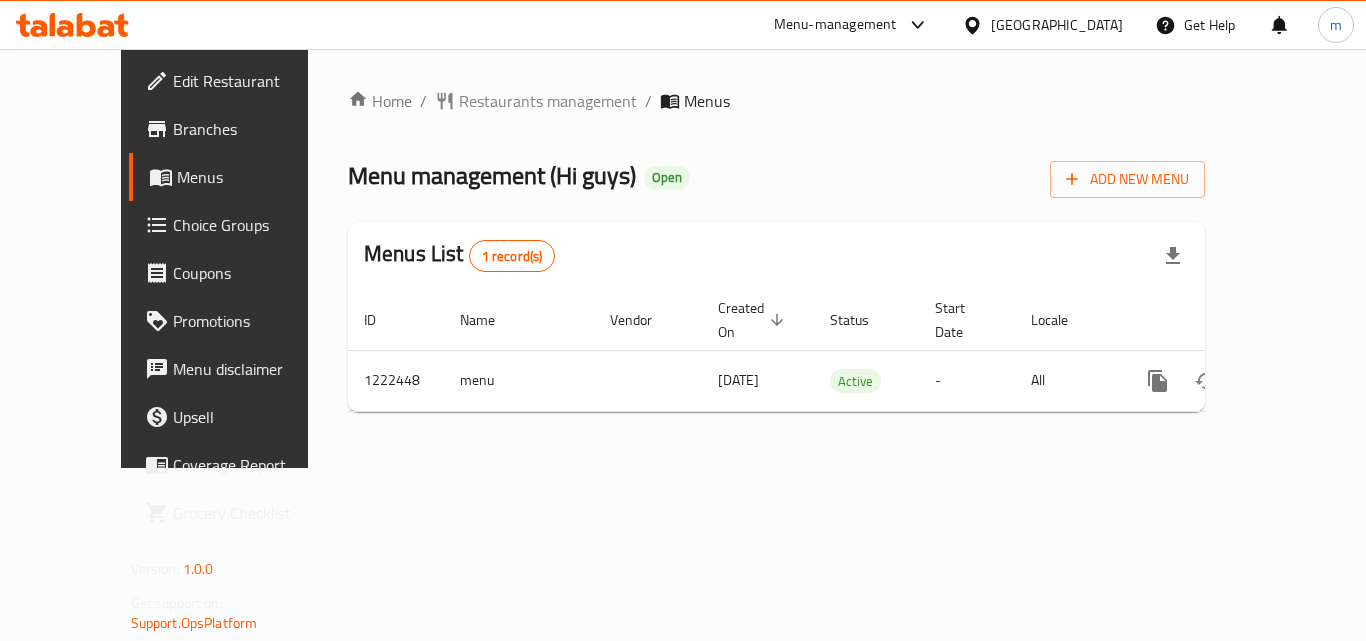 click at bounding box center (72, 25) 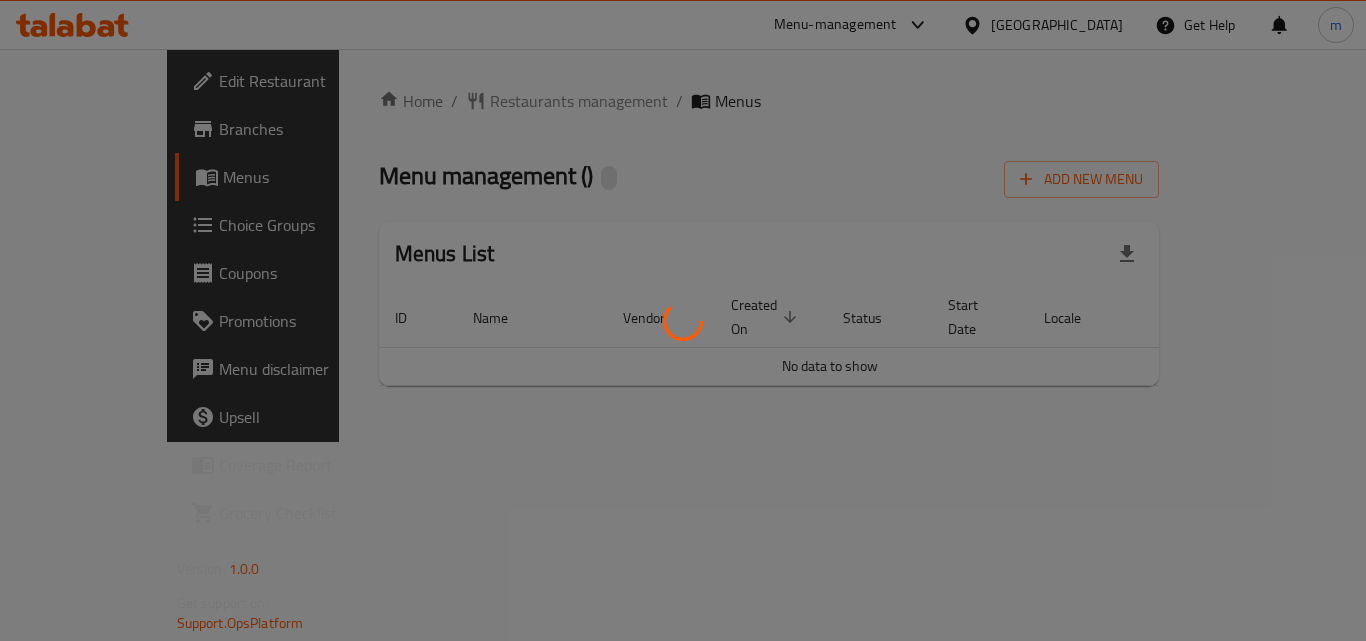 scroll, scrollTop: 0, scrollLeft: 0, axis: both 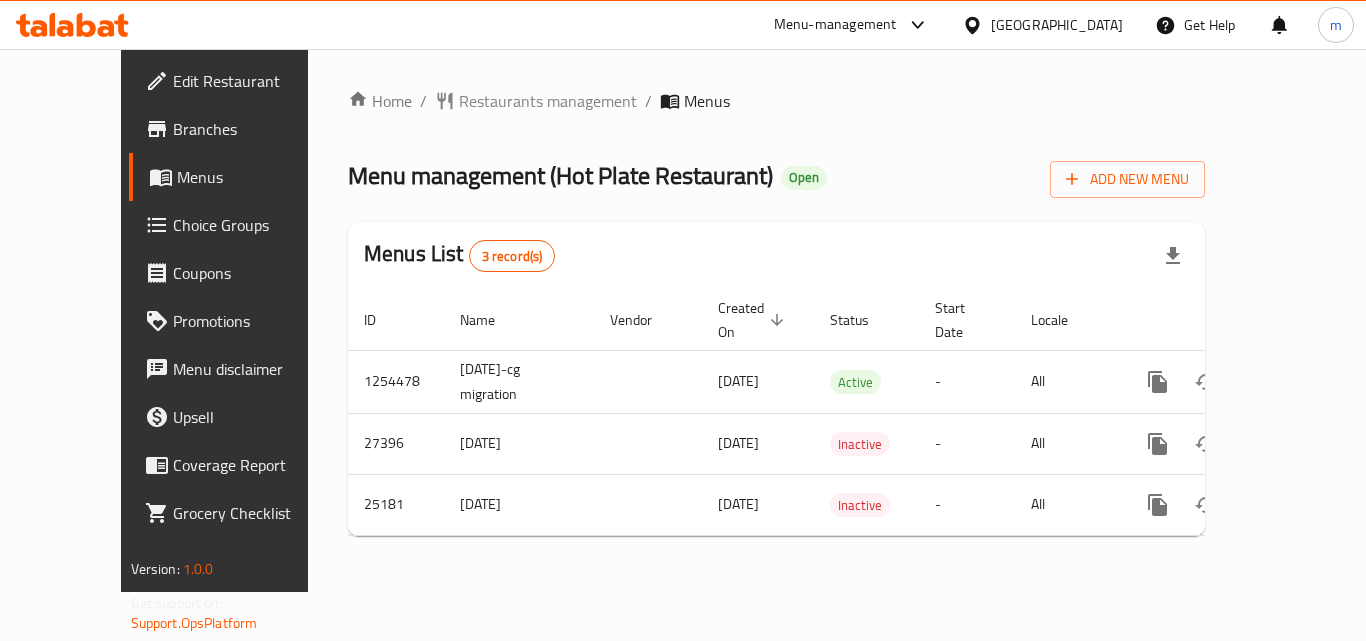 click at bounding box center (72, 25) 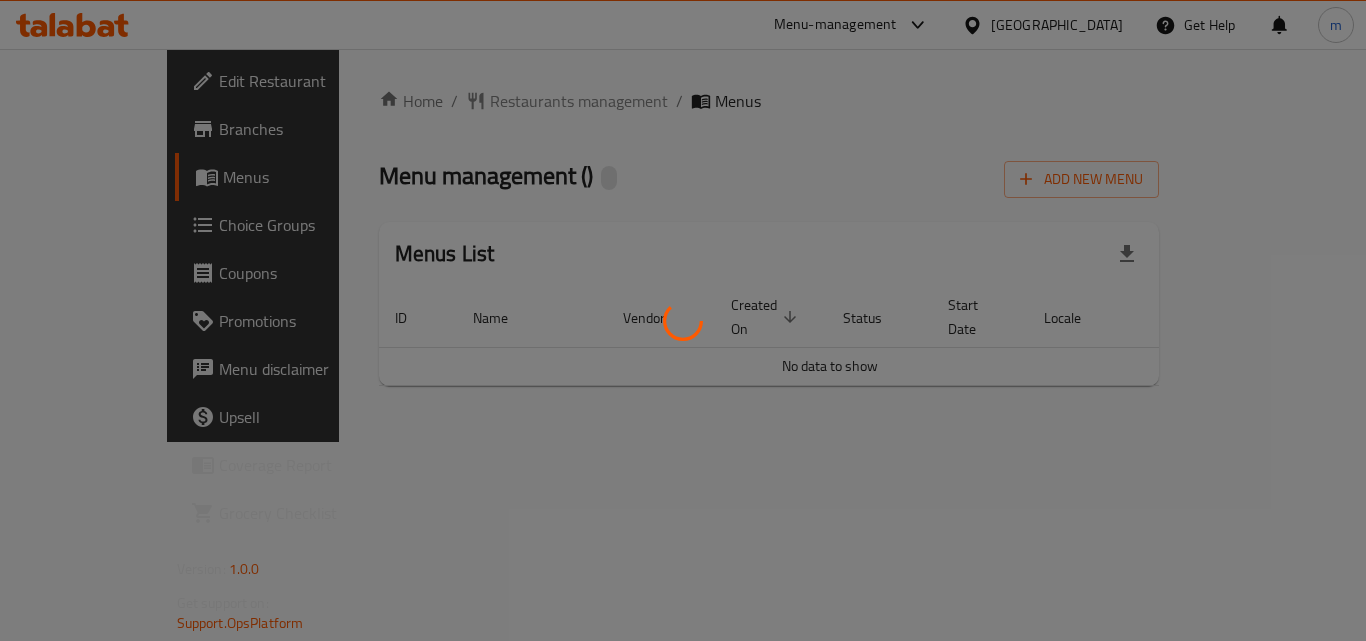 scroll, scrollTop: 0, scrollLeft: 0, axis: both 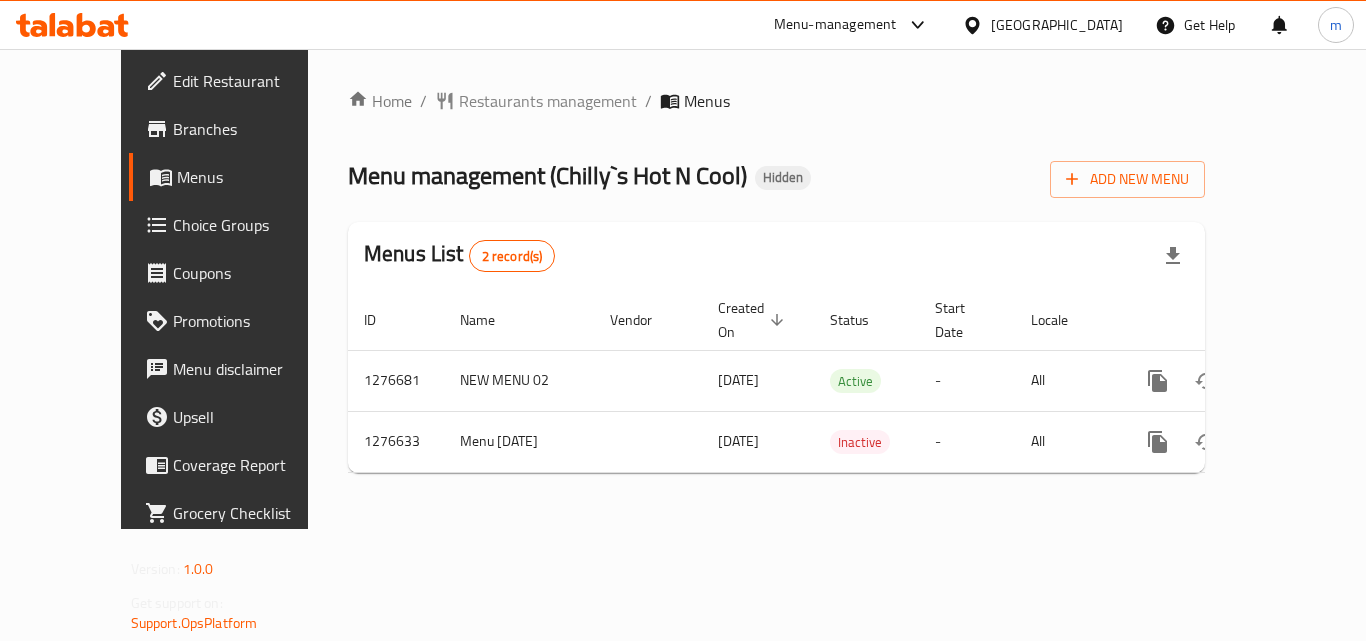 click 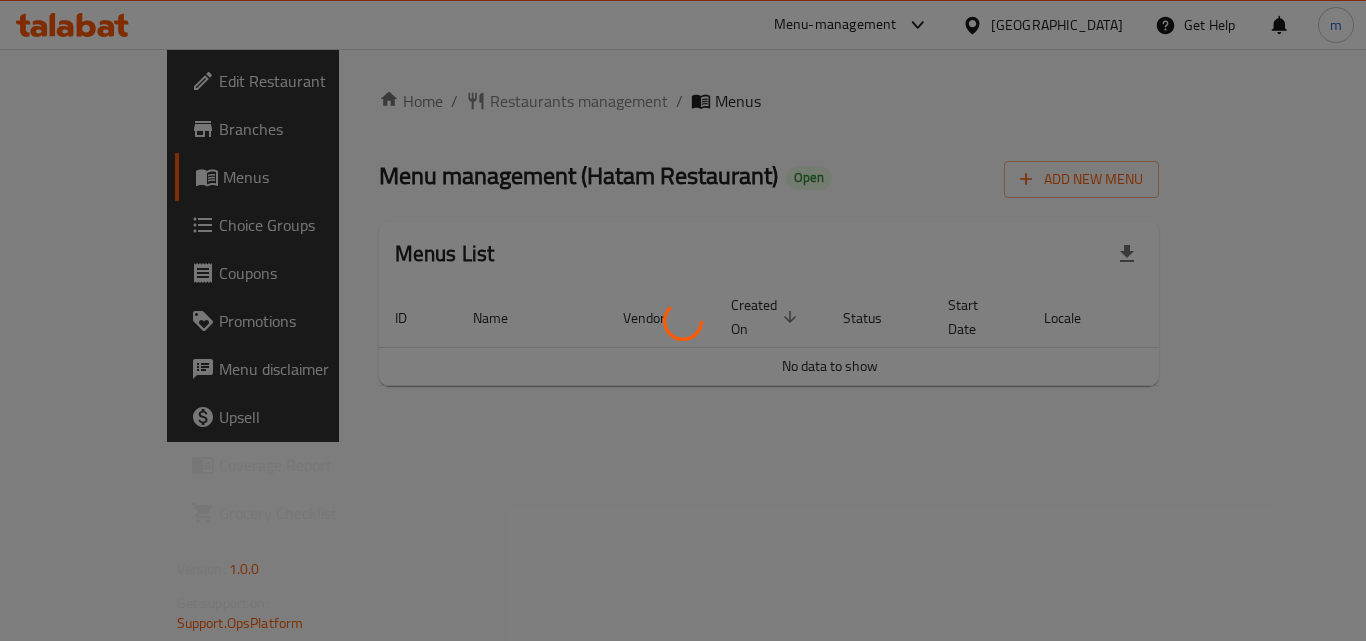 scroll, scrollTop: 0, scrollLeft: 0, axis: both 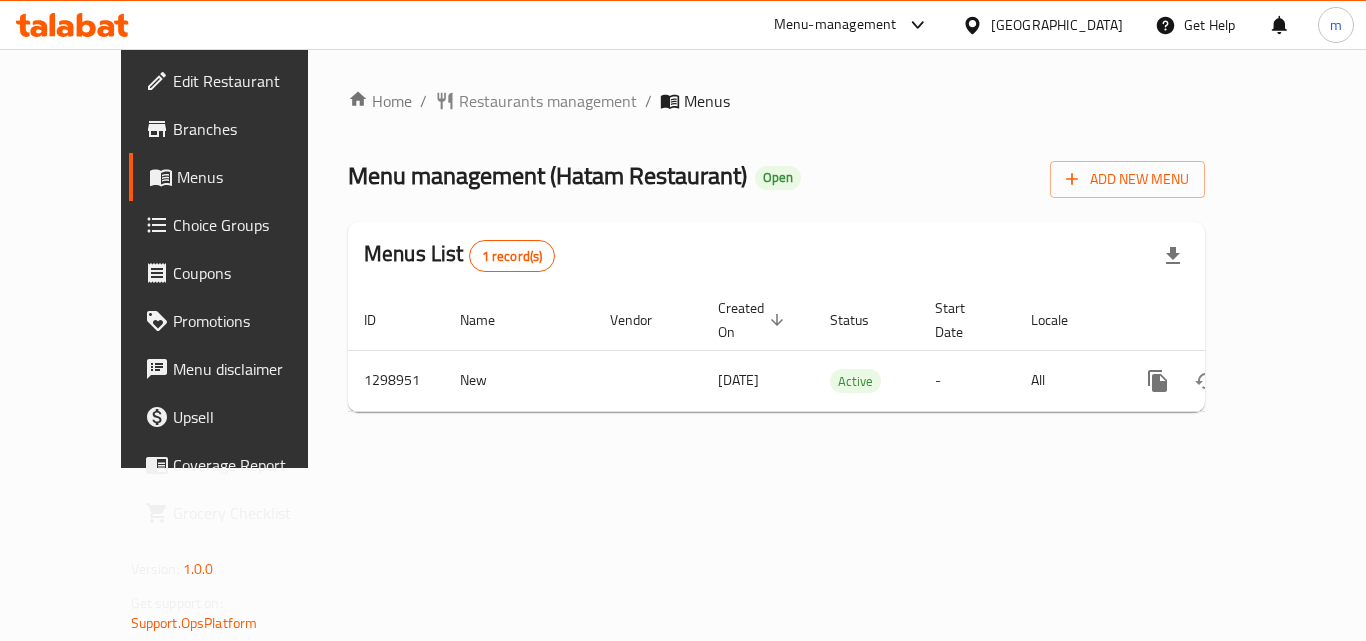 click 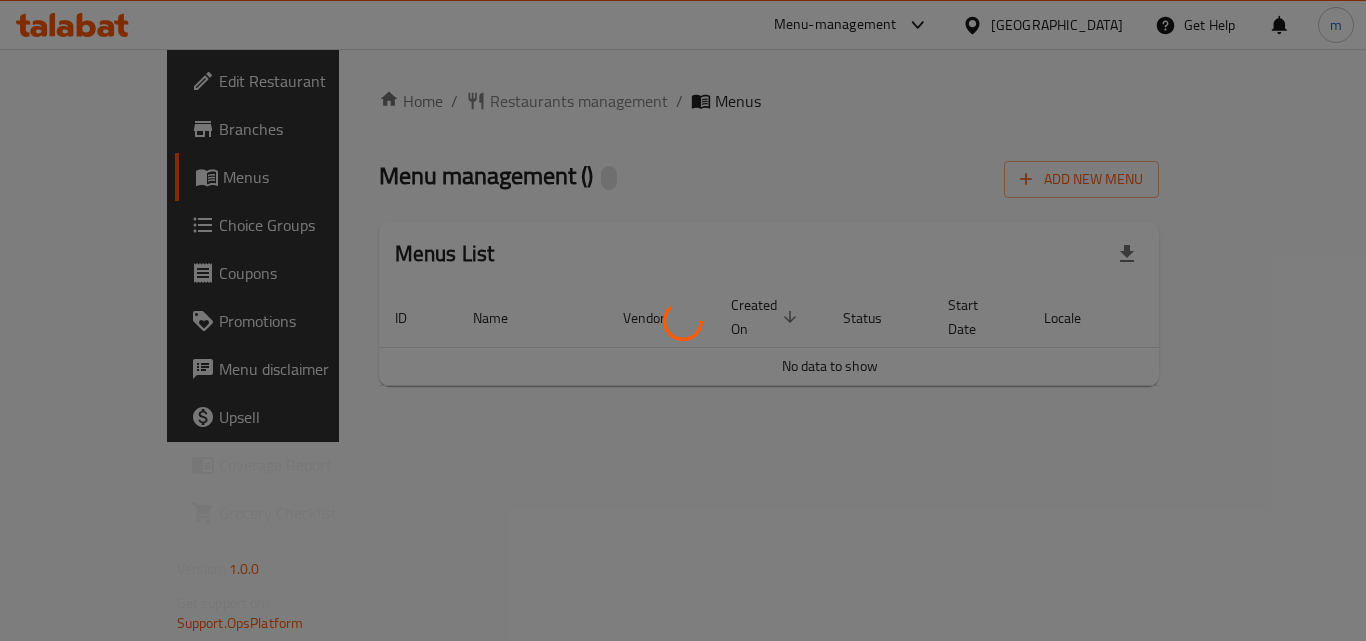 scroll, scrollTop: 0, scrollLeft: 0, axis: both 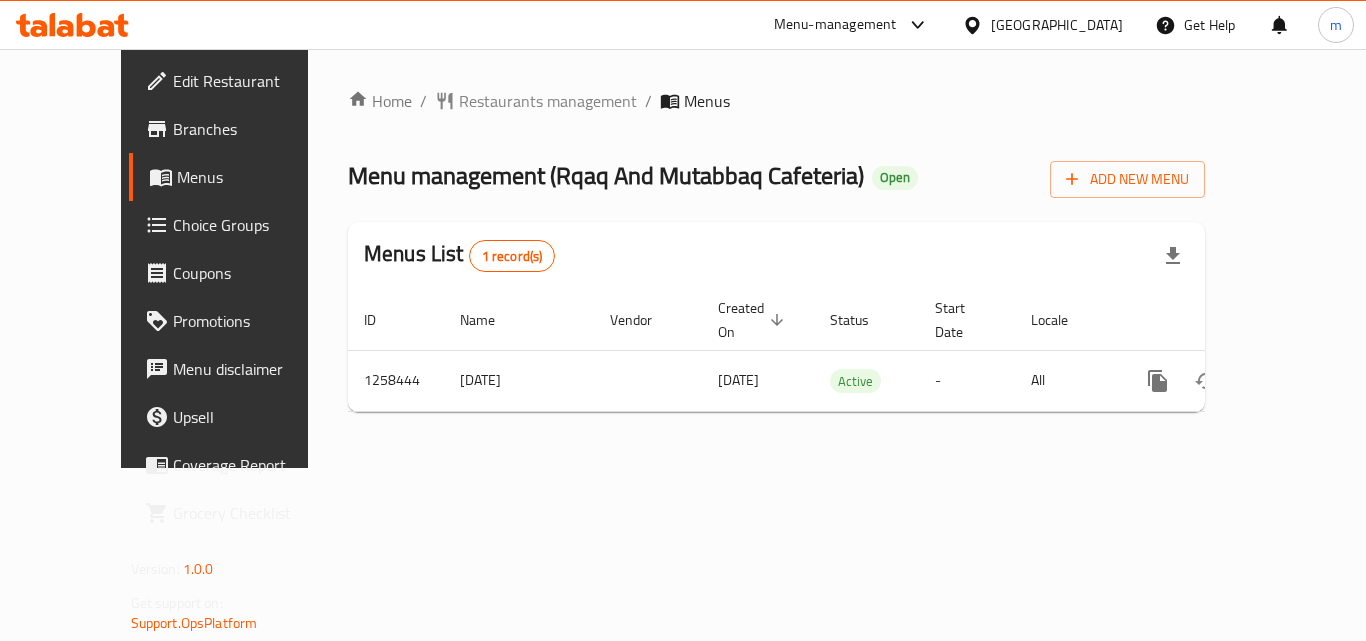 click 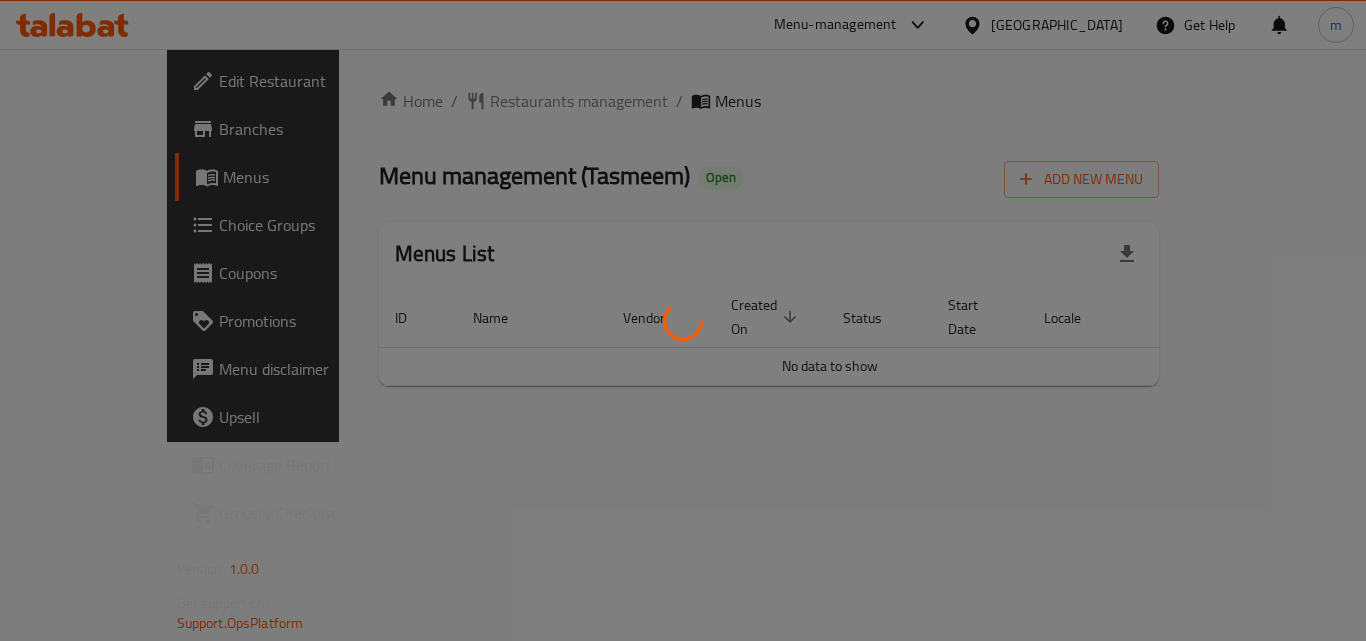 scroll, scrollTop: 0, scrollLeft: 0, axis: both 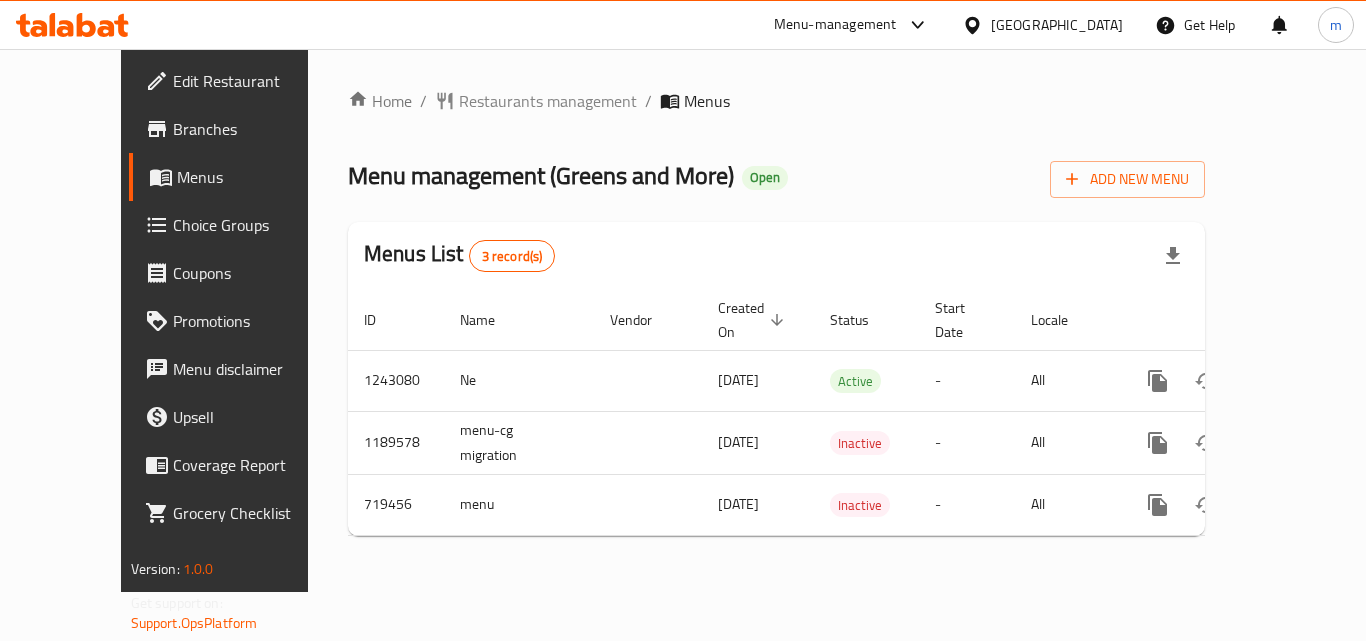 click on "Choice Groups" at bounding box center [239, 225] 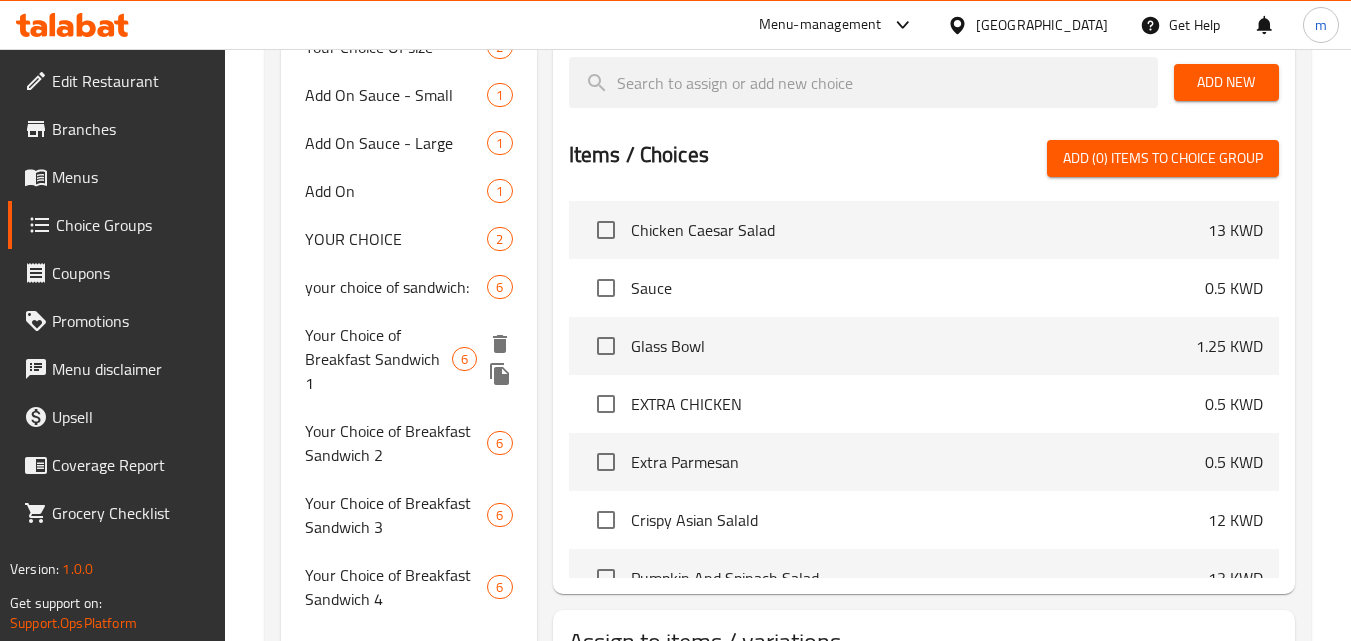 scroll, scrollTop: 500, scrollLeft: 0, axis: vertical 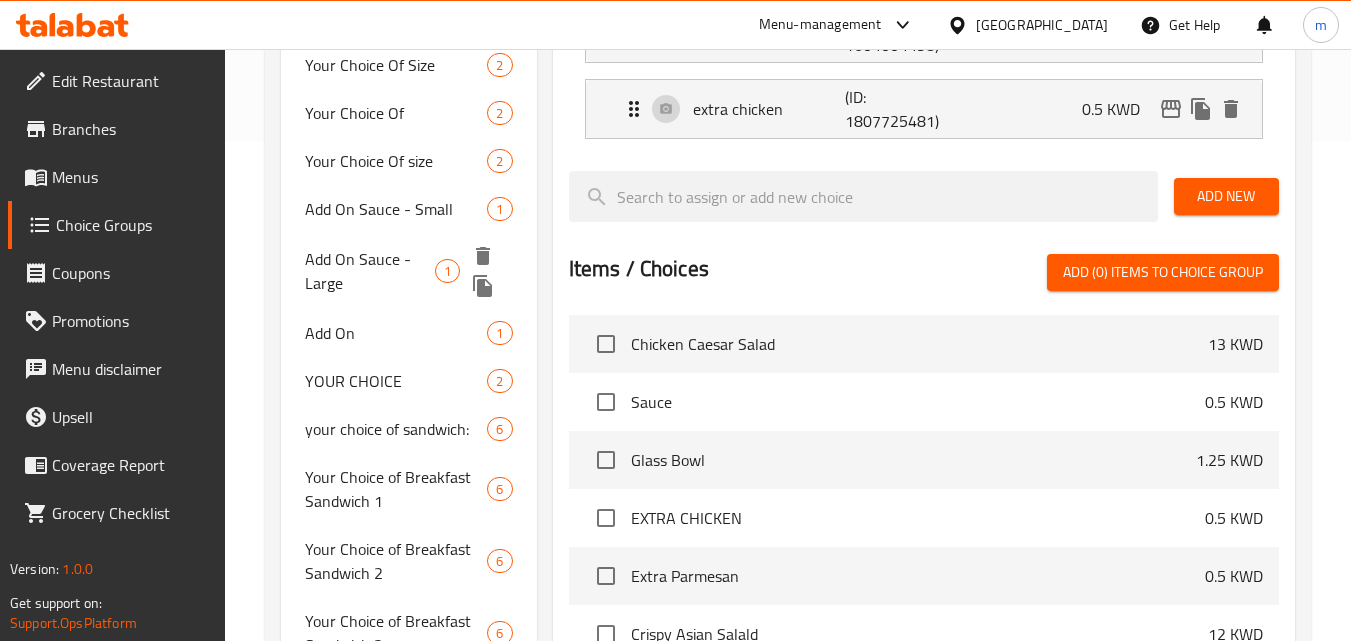 click on "Add On Sauce - Large" at bounding box center [370, 271] 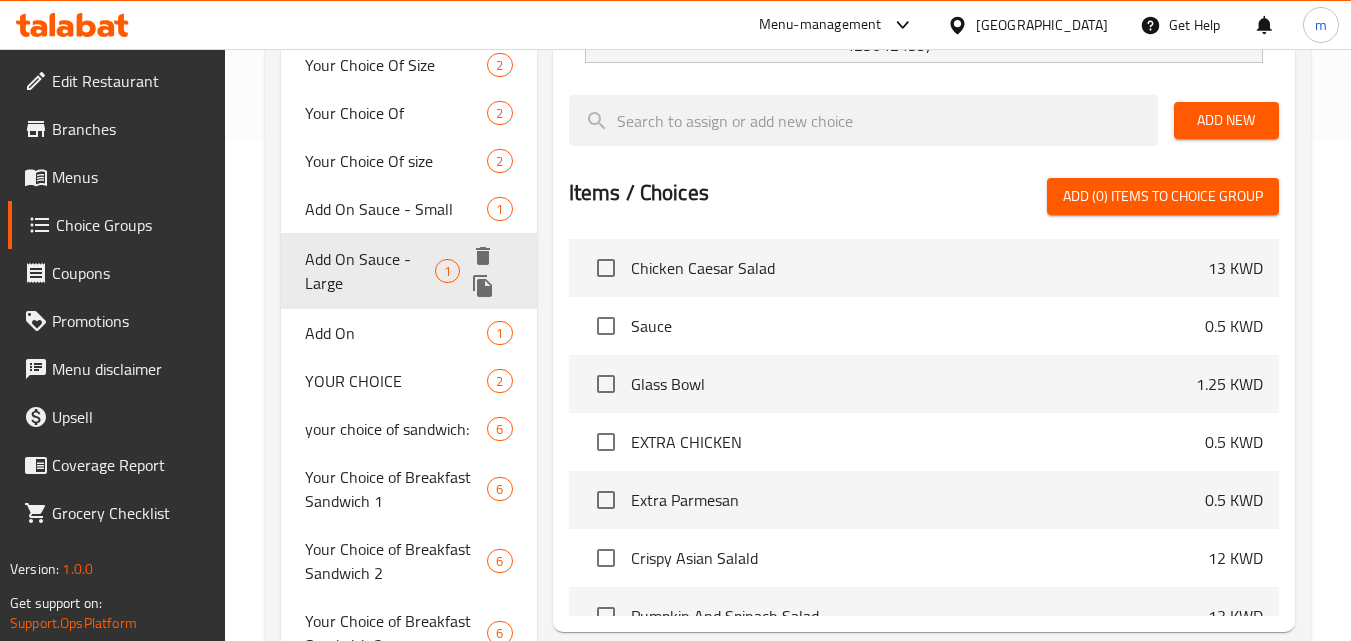 type on "Add On Sauce - Large" 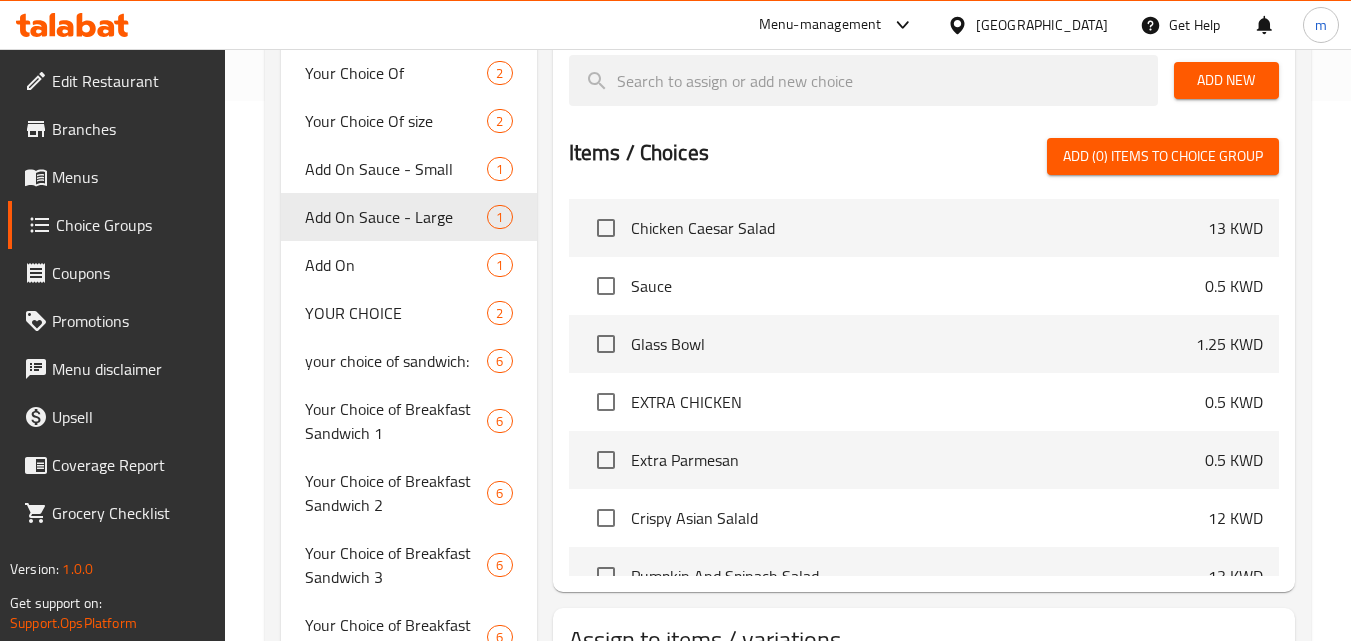scroll, scrollTop: 600, scrollLeft: 0, axis: vertical 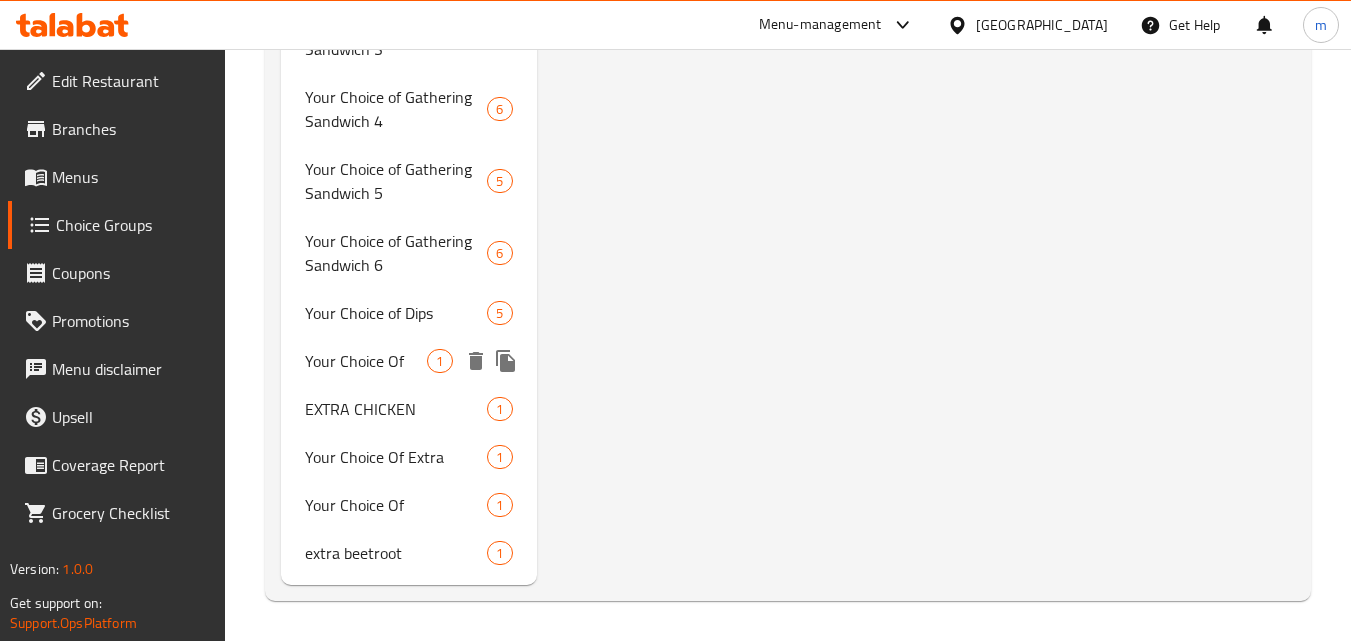 click on "Your Choice Of" at bounding box center (366, 361) 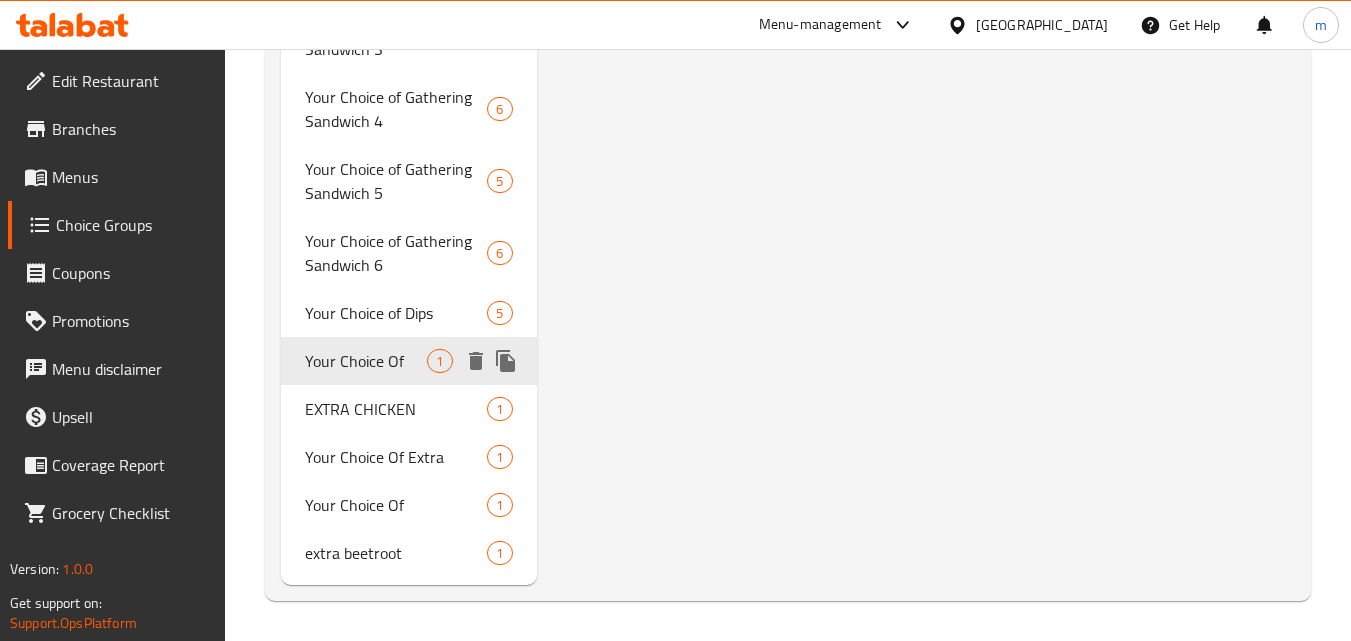 type on "Your Choice Of" 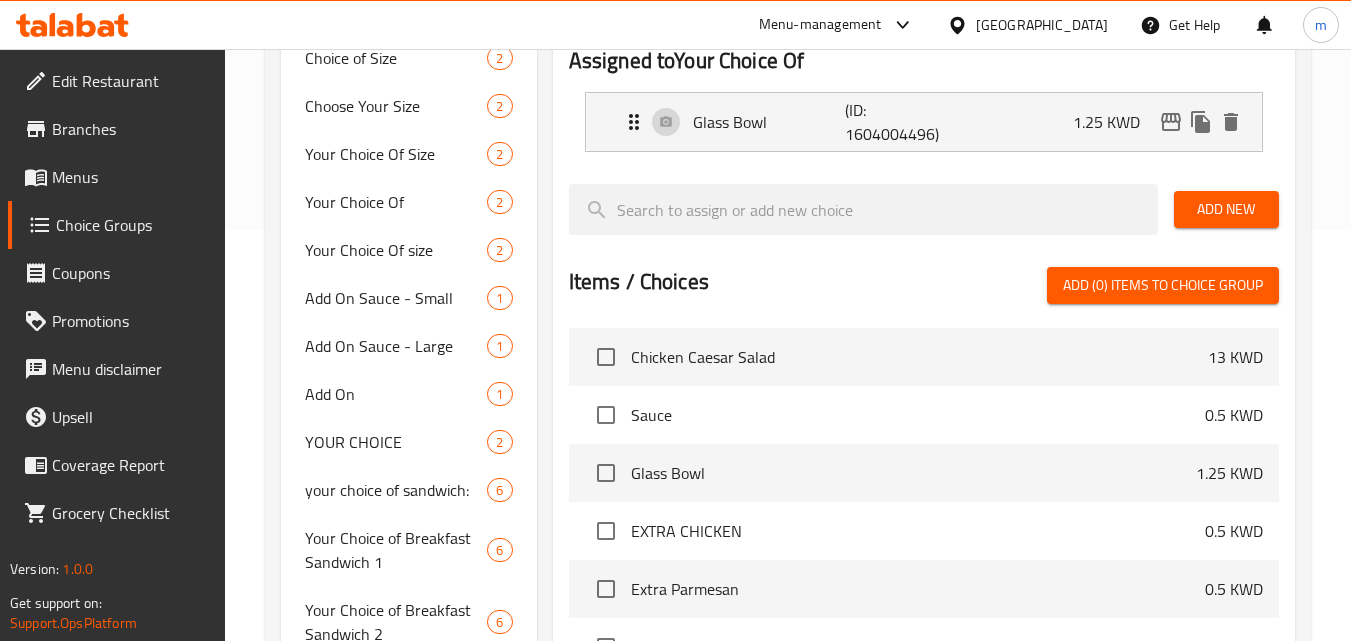 scroll, scrollTop: 228, scrollLeft: 0, axis: vertical 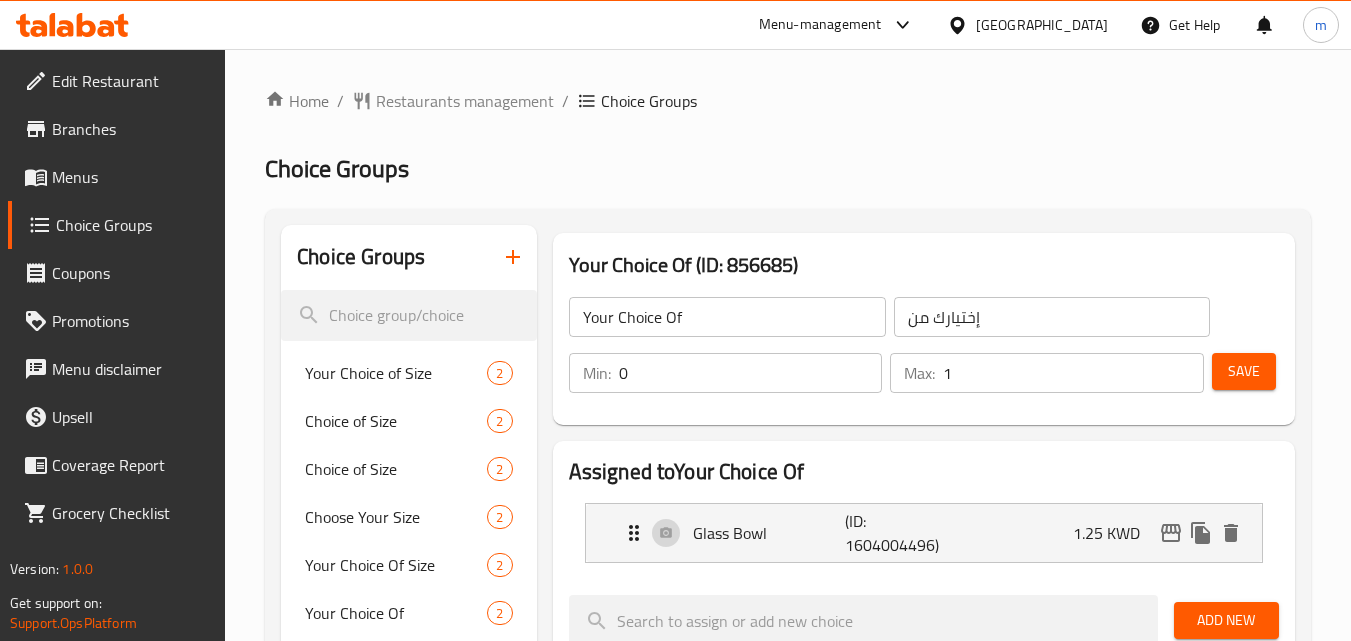 click 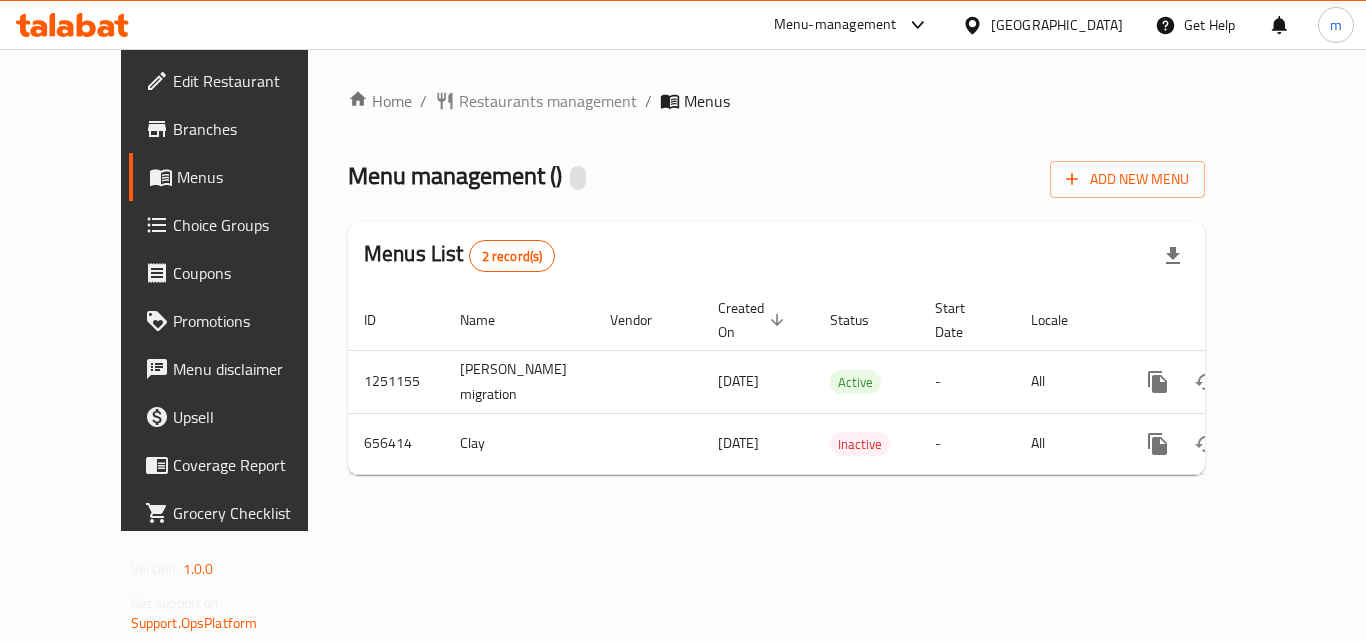 scroll, scrollTop: 0, scrollLeft: 0, axis: both 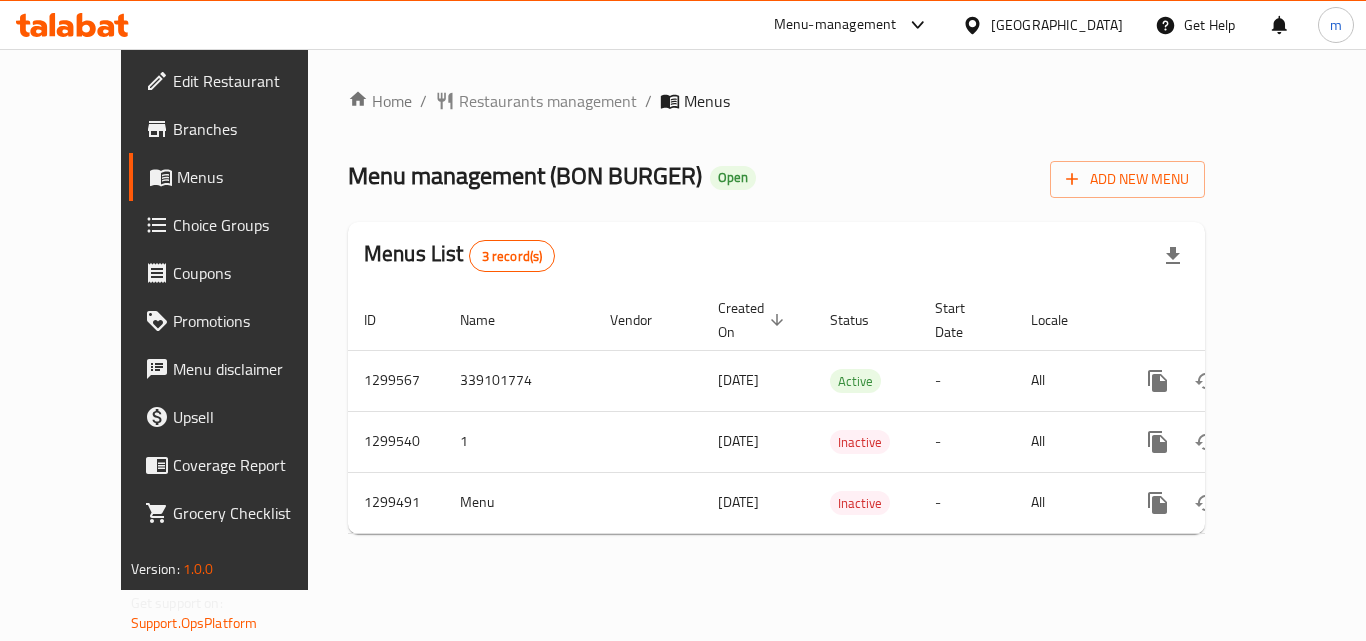 click 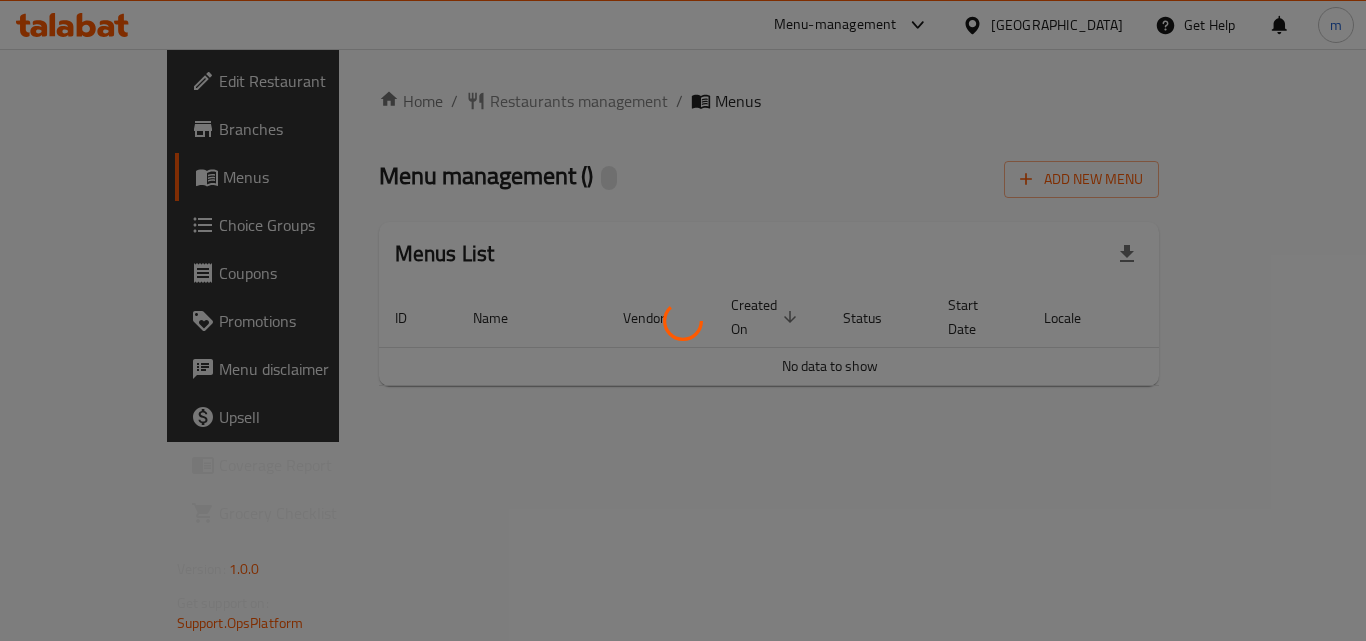 scroll, scrollTop: 0, scrollLeft: 0, axis: both 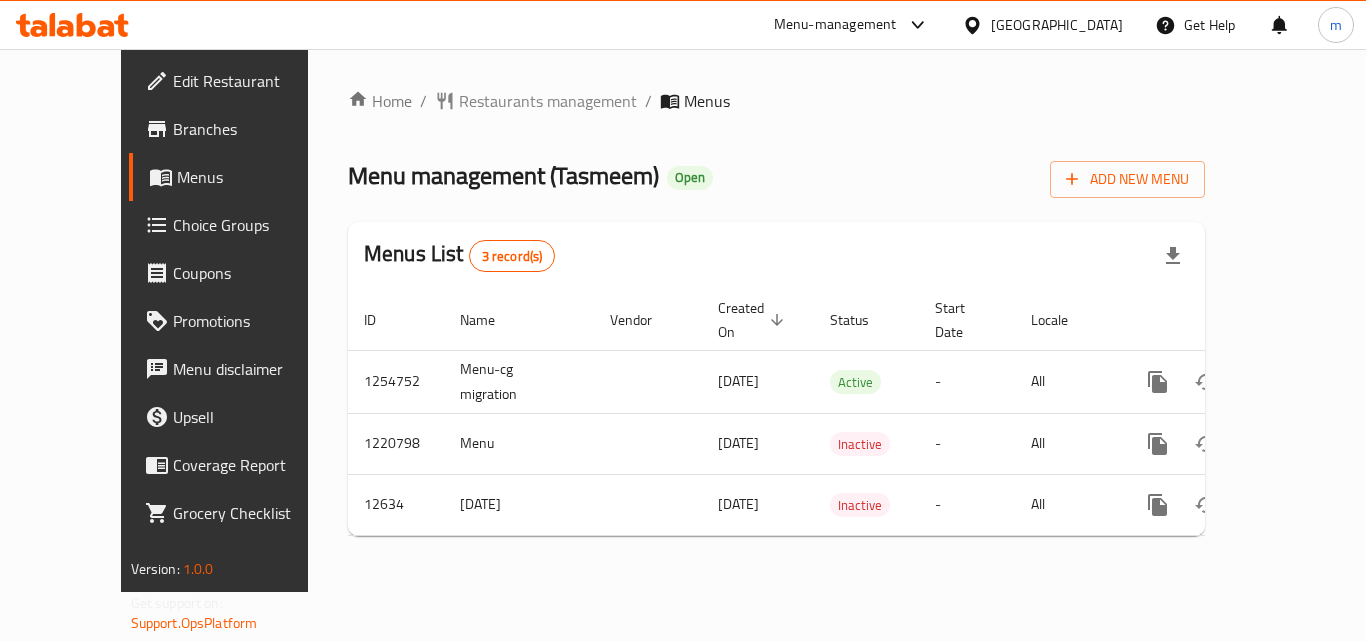 click 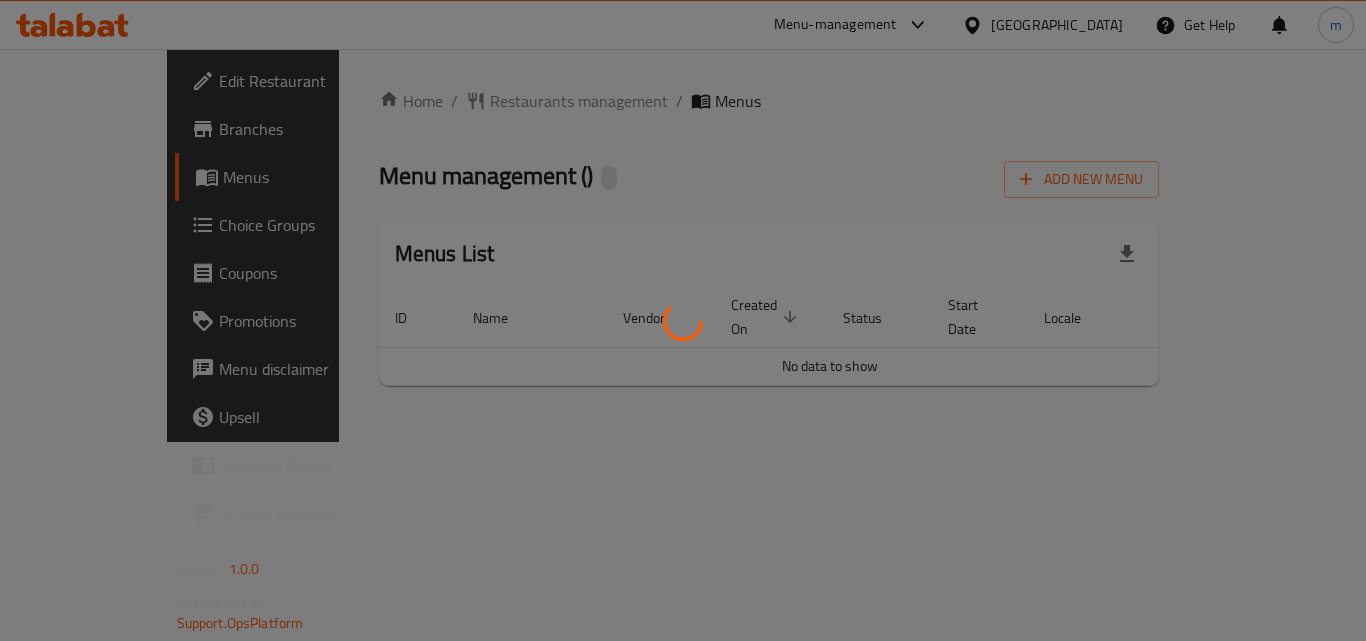 scroll, scrollTop: 0, scrollLeft: 0, axis: both 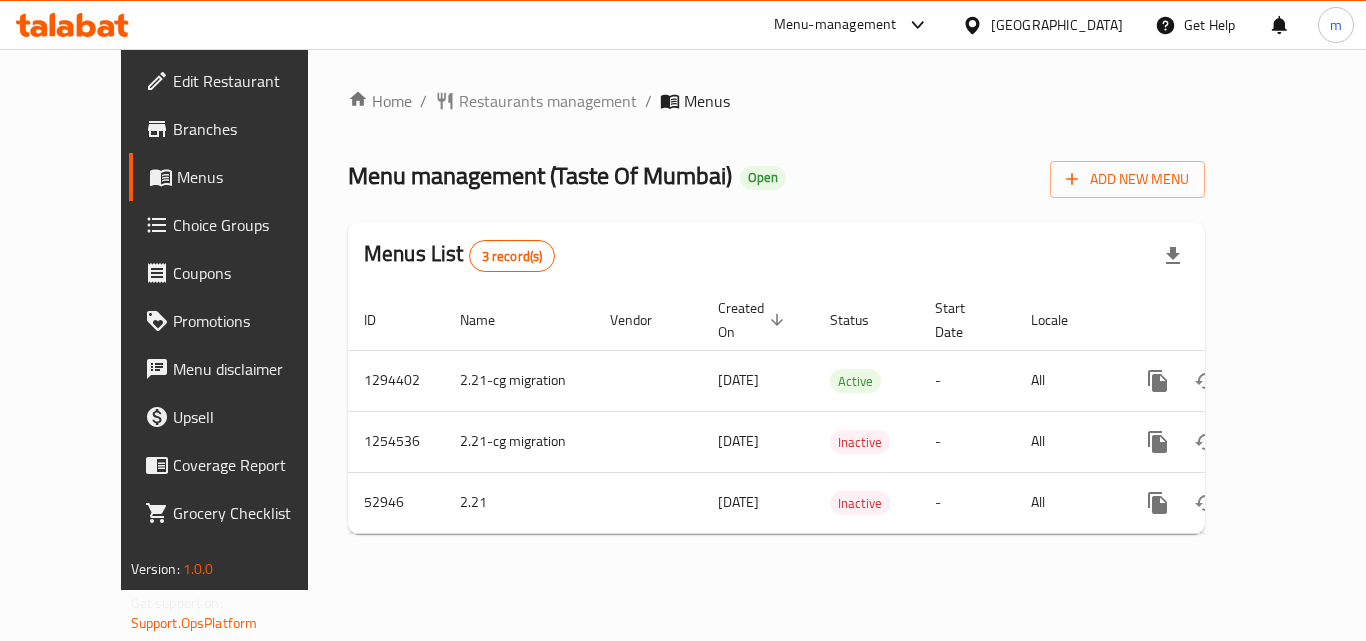 click on "Home / Restaurants management / Menus Menu management ( Taste Of Mumbai )  Open Add New Menu Menus List   3 record(s) ID Name Vendor Created On sorted descending Status Start Date Locale Actions 1294402 2.21-cg migration 18/06/2025 Active - All 1254536 2.21-cg migration 31/08/2024 Inactive - All 52946 2.21 21/02/2020 Inactive - All" at bounding box center [776, 319] 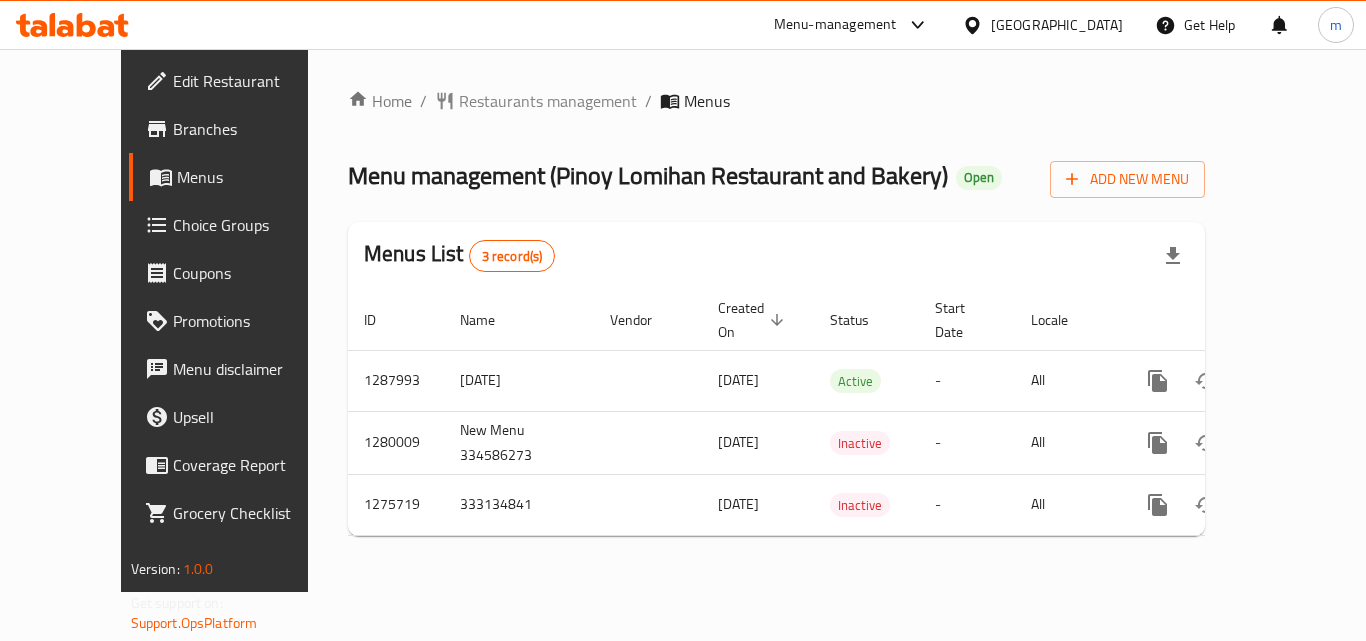 click 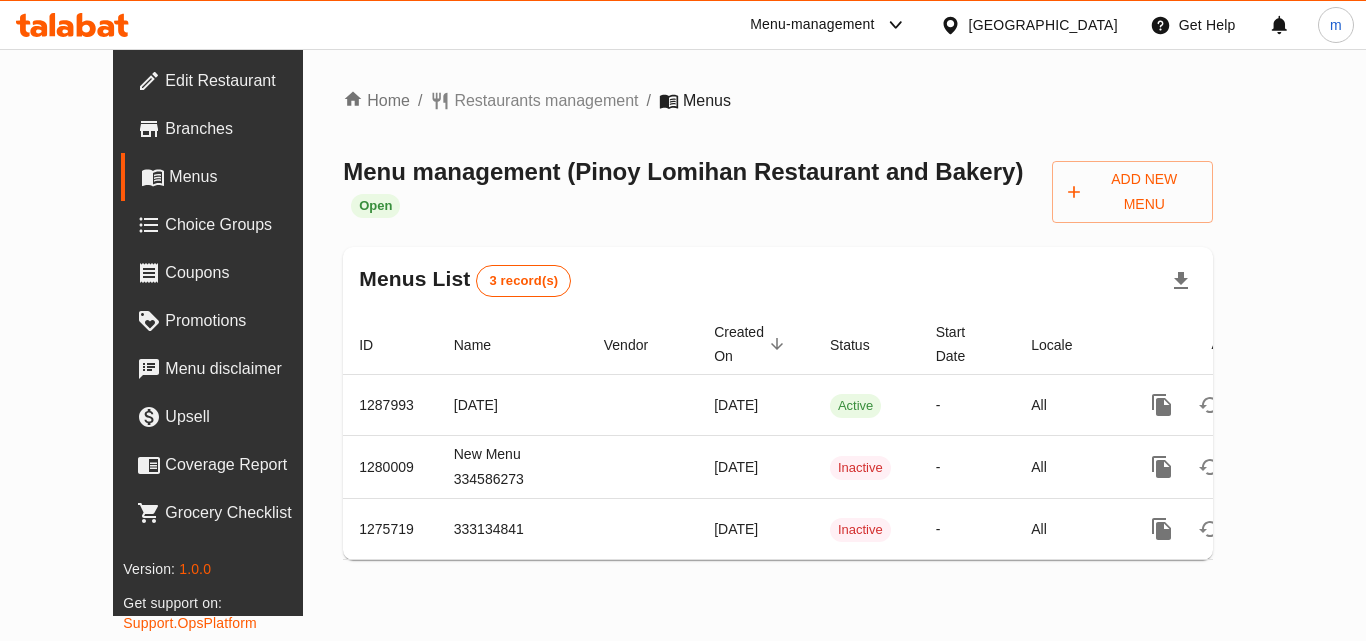 scroll, scrollTop: 0, scrollLeft: 0, axis: both 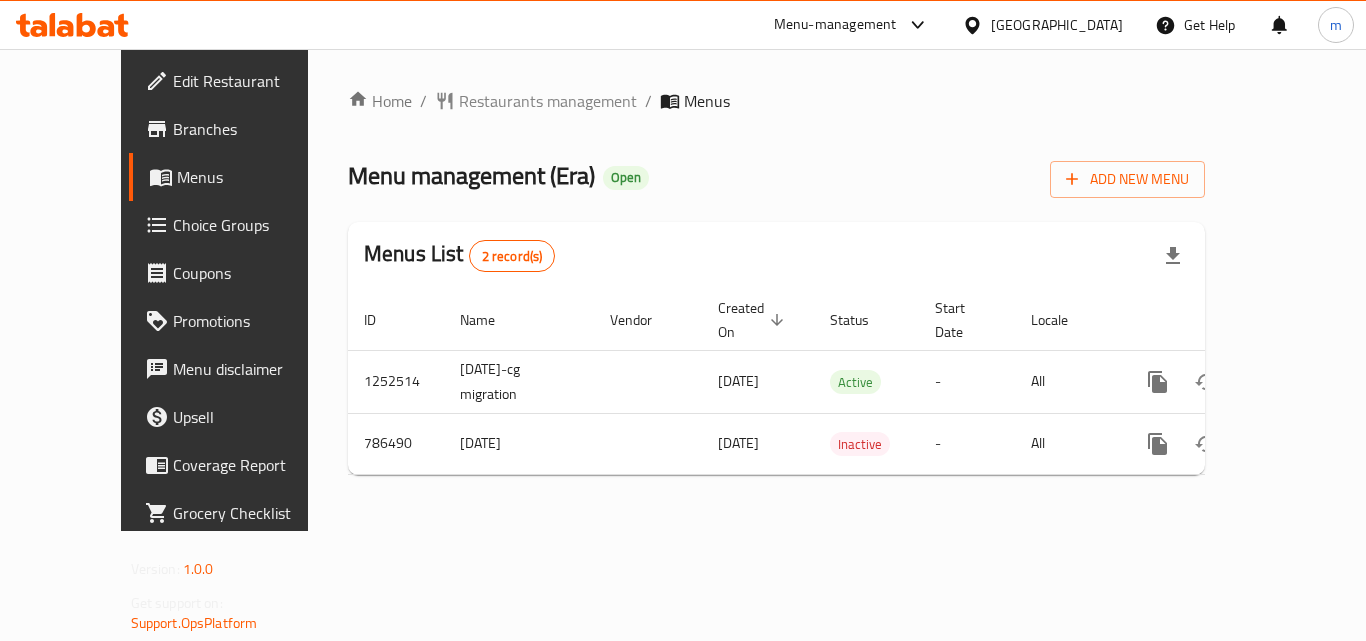 click 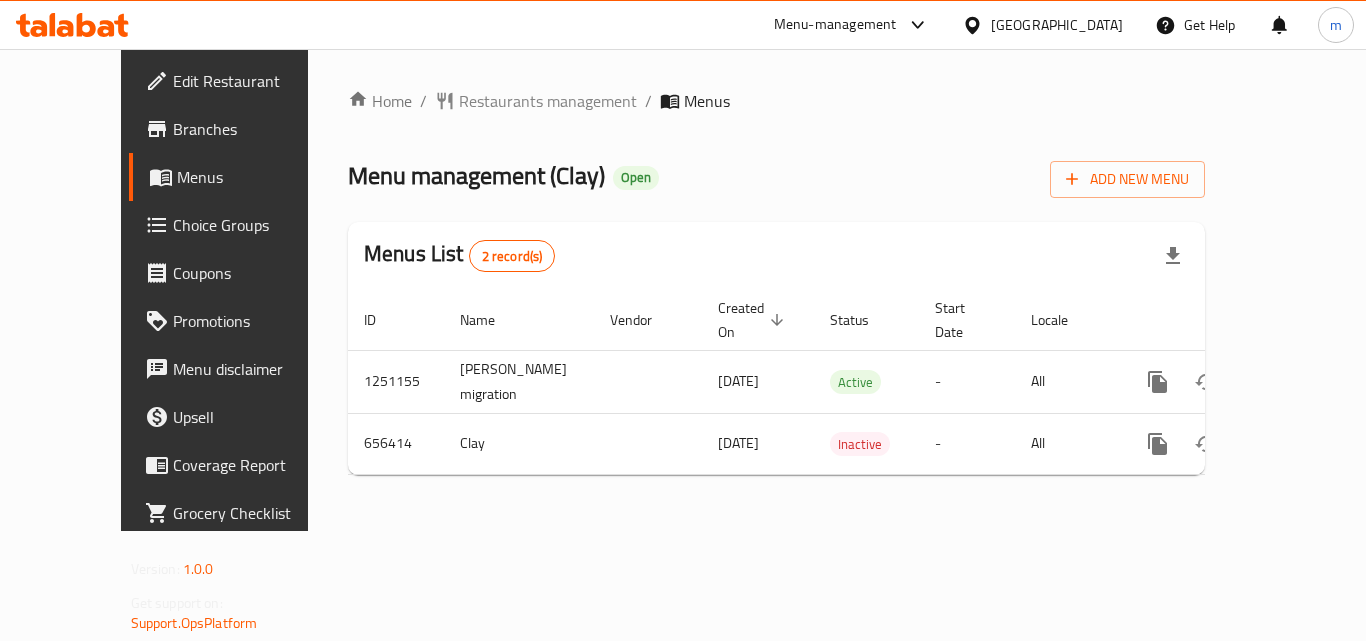 scroll, scrollTop: 0, scrollLeft: 0, axis: both 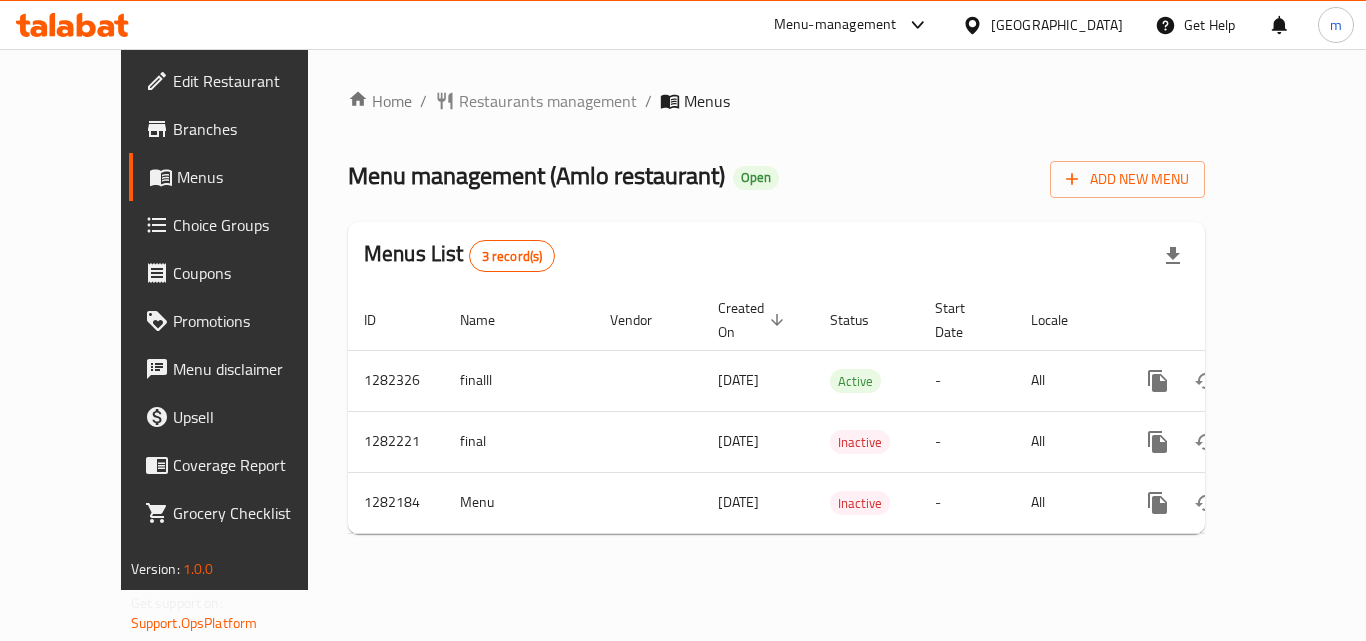click 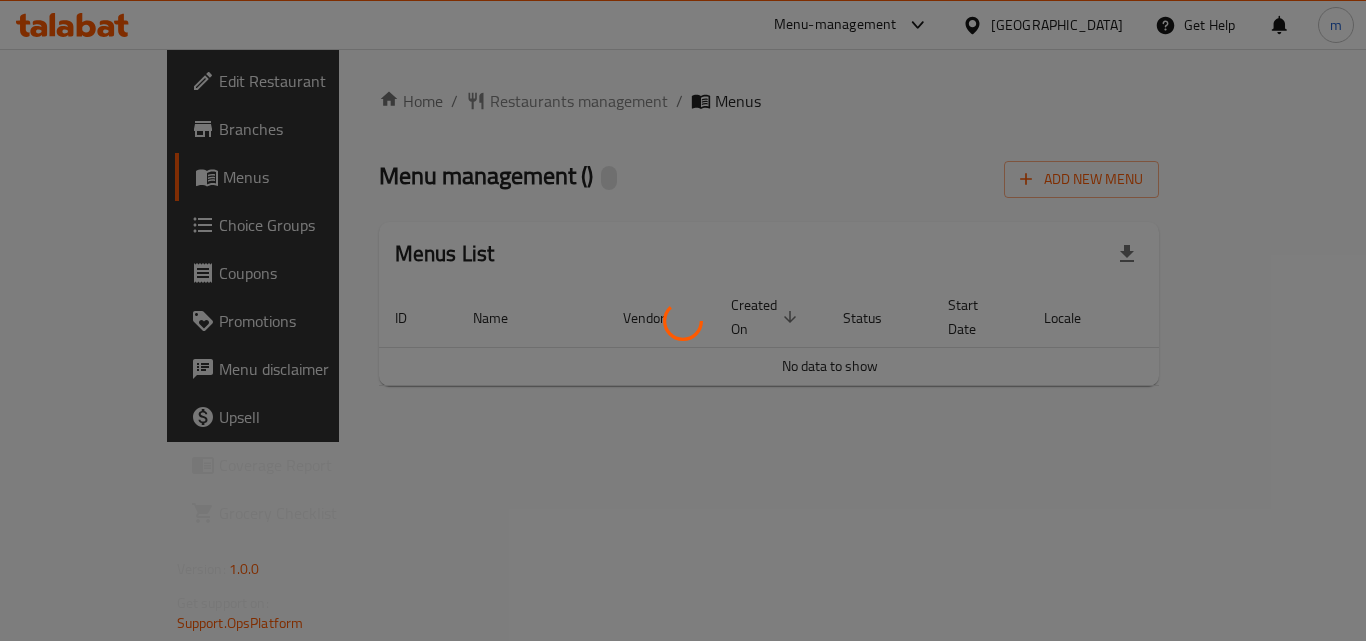 scroll, scrollTop: 0, scrollLeft: 0, axis: both 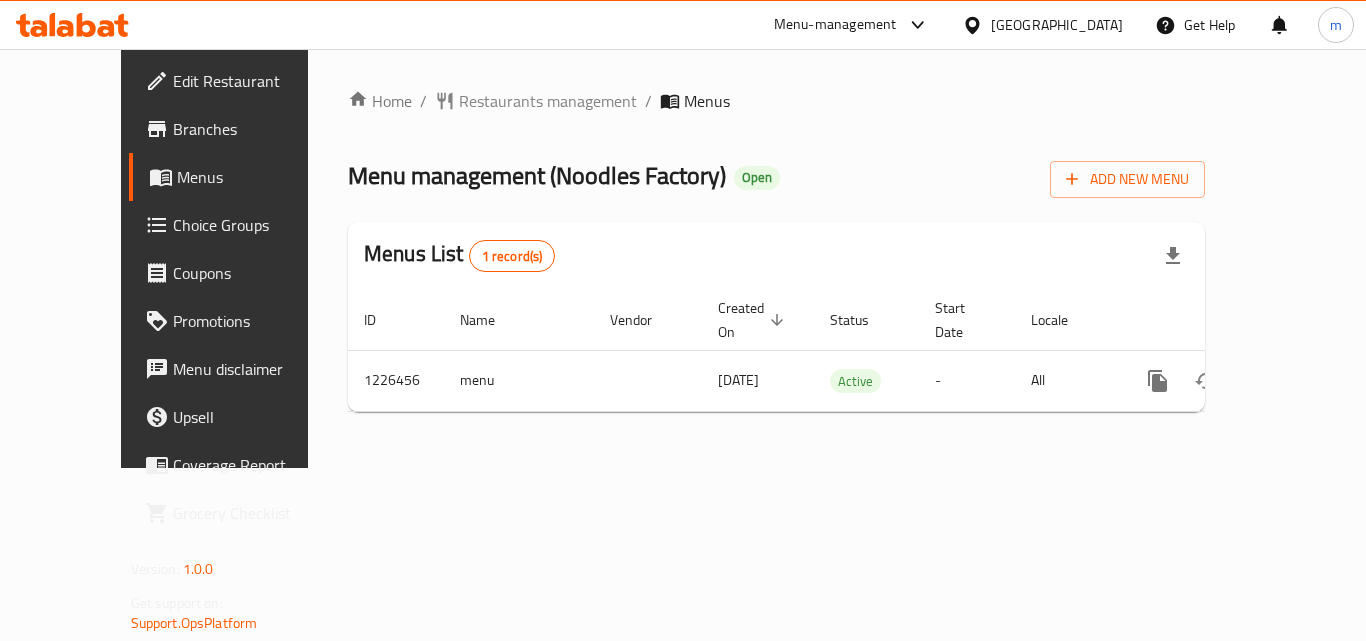 click 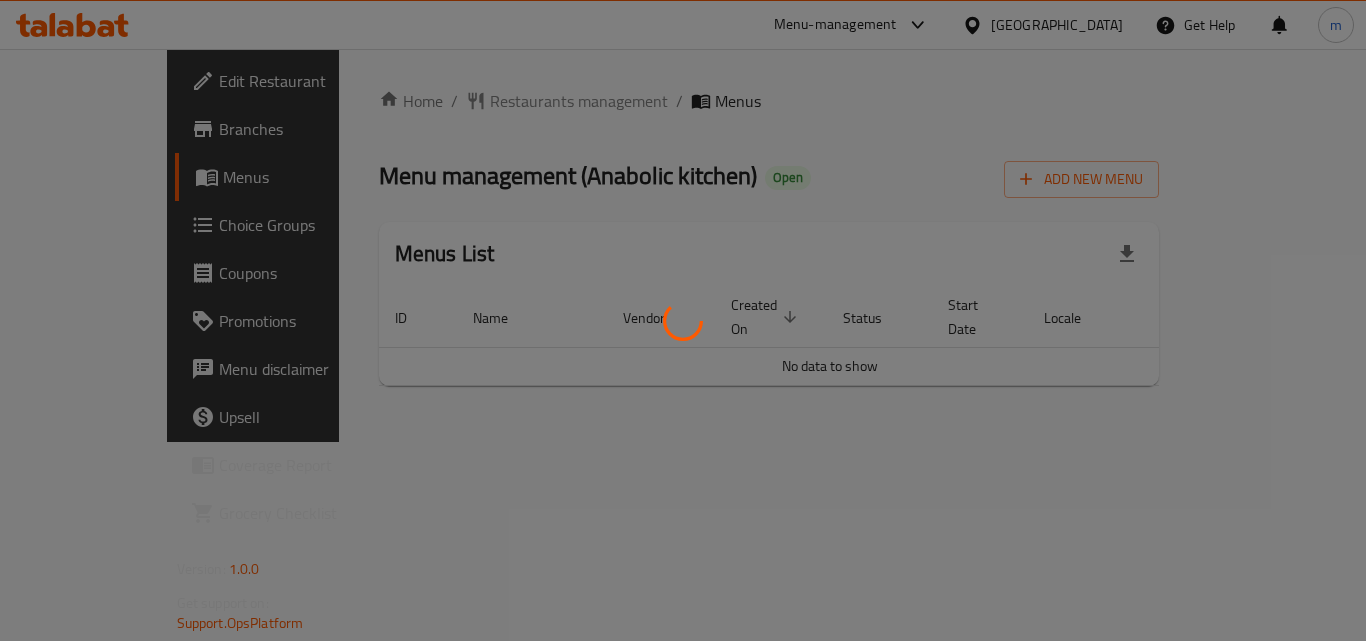 scroll, scrollTop: 0, scrollLeft: 0, axis: both 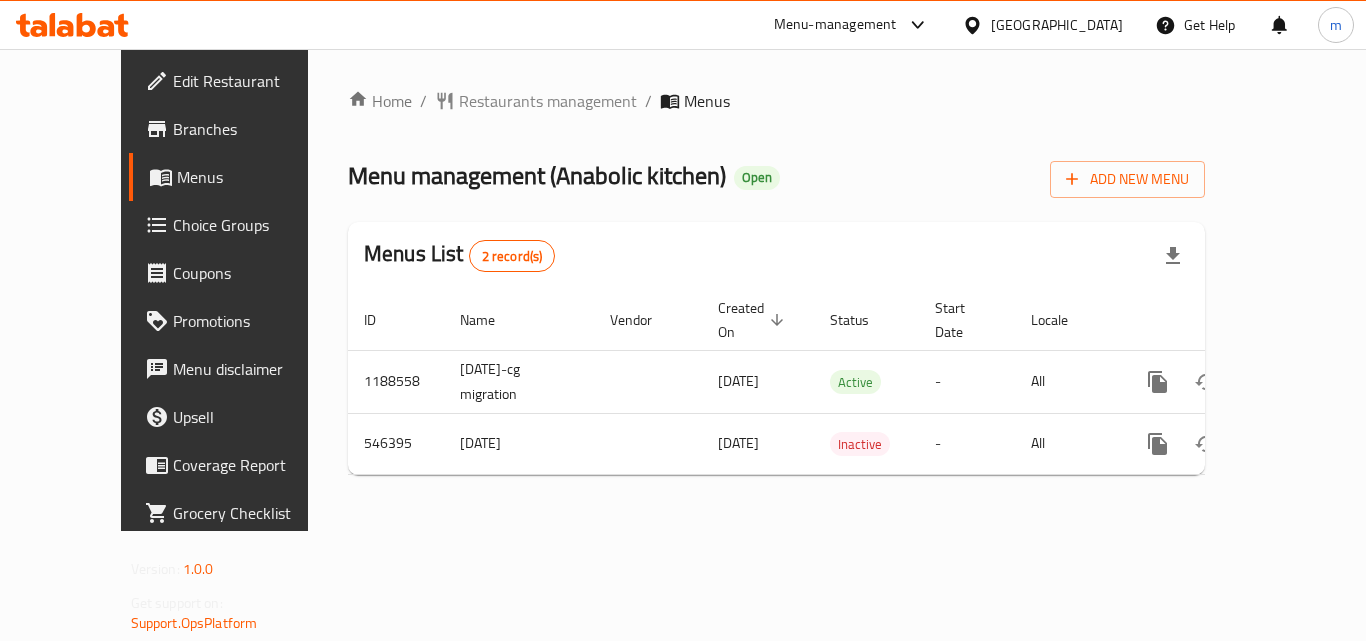 click 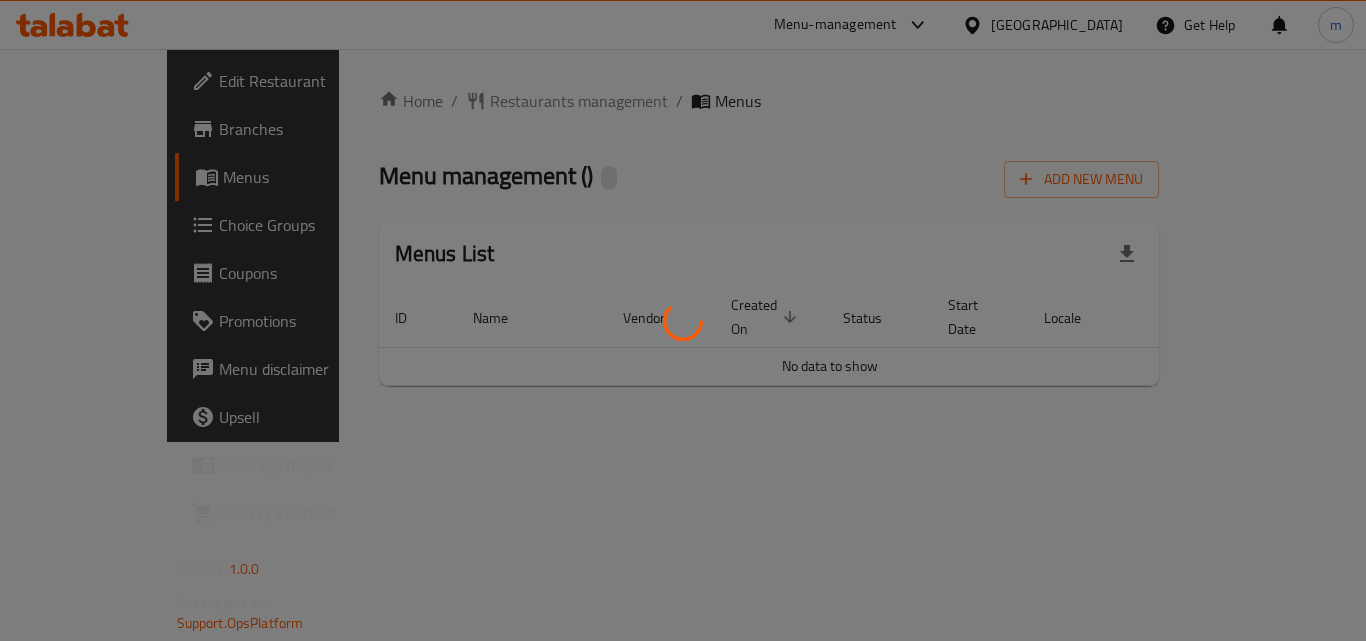 scroll, scrollTop: 0, scrollLeft: 0, axis: both 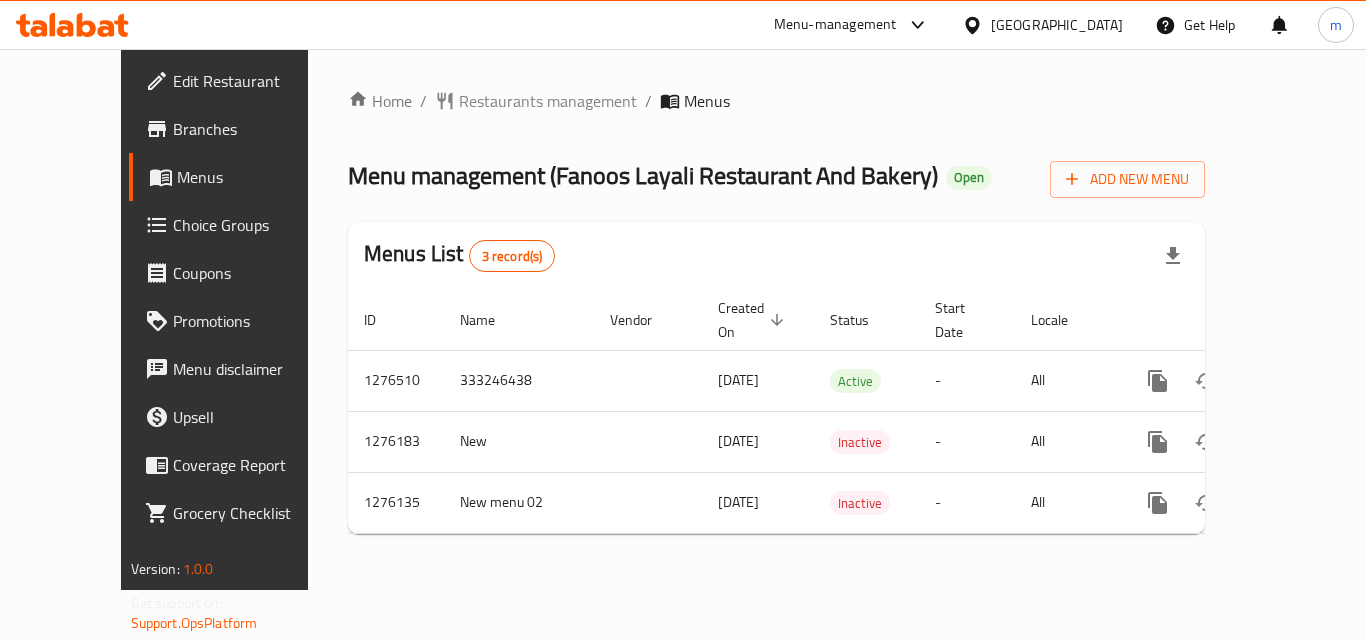 click 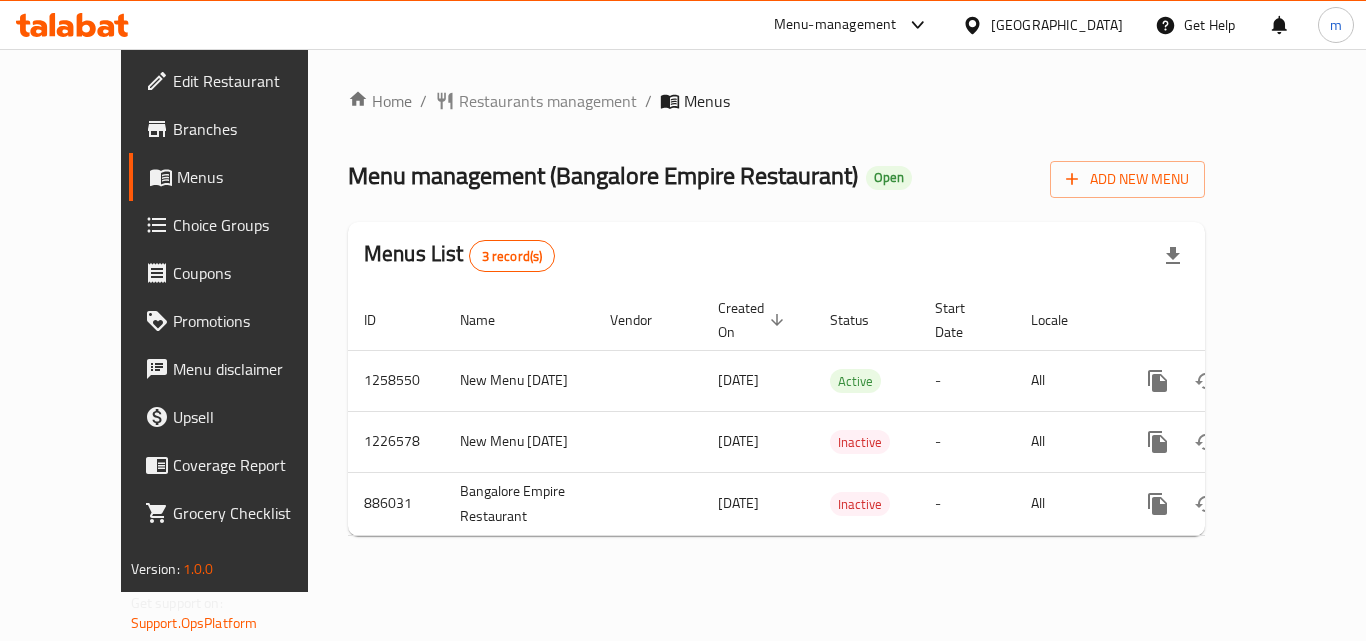 scroll, scrollTop: 0, scrollLeft: 0, axis: both 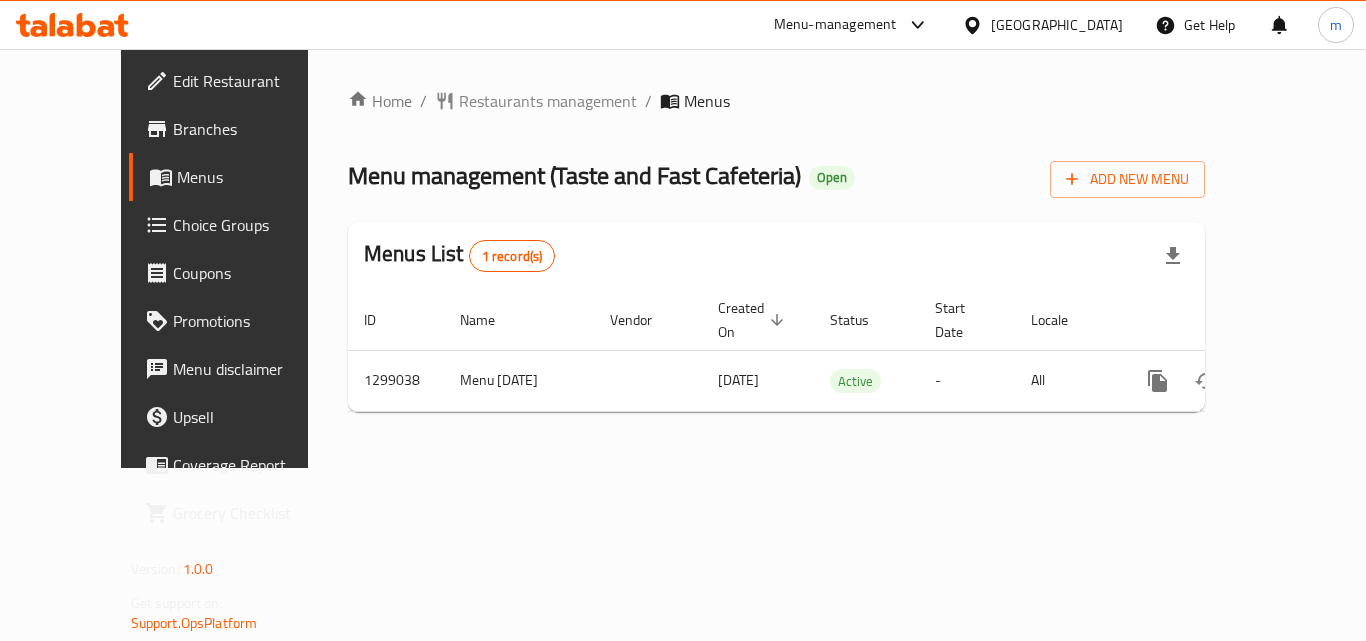 click 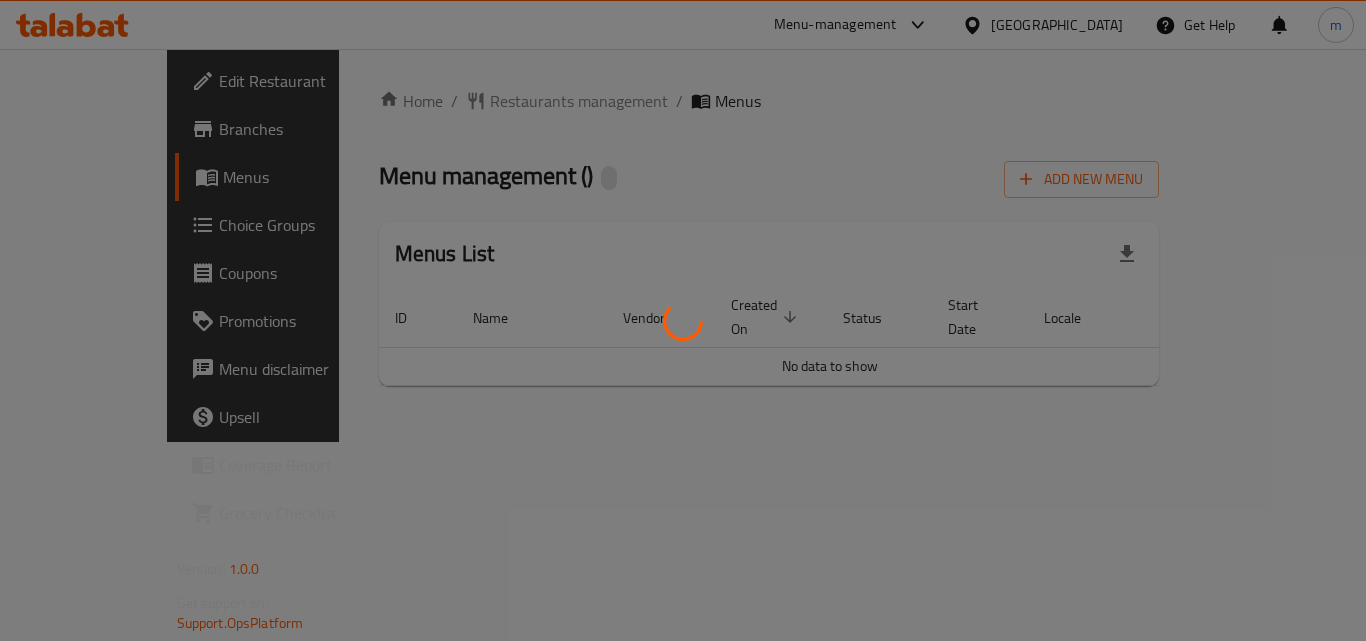 scroll, scrollTop: 0, scrollLeft: 0, axis: both 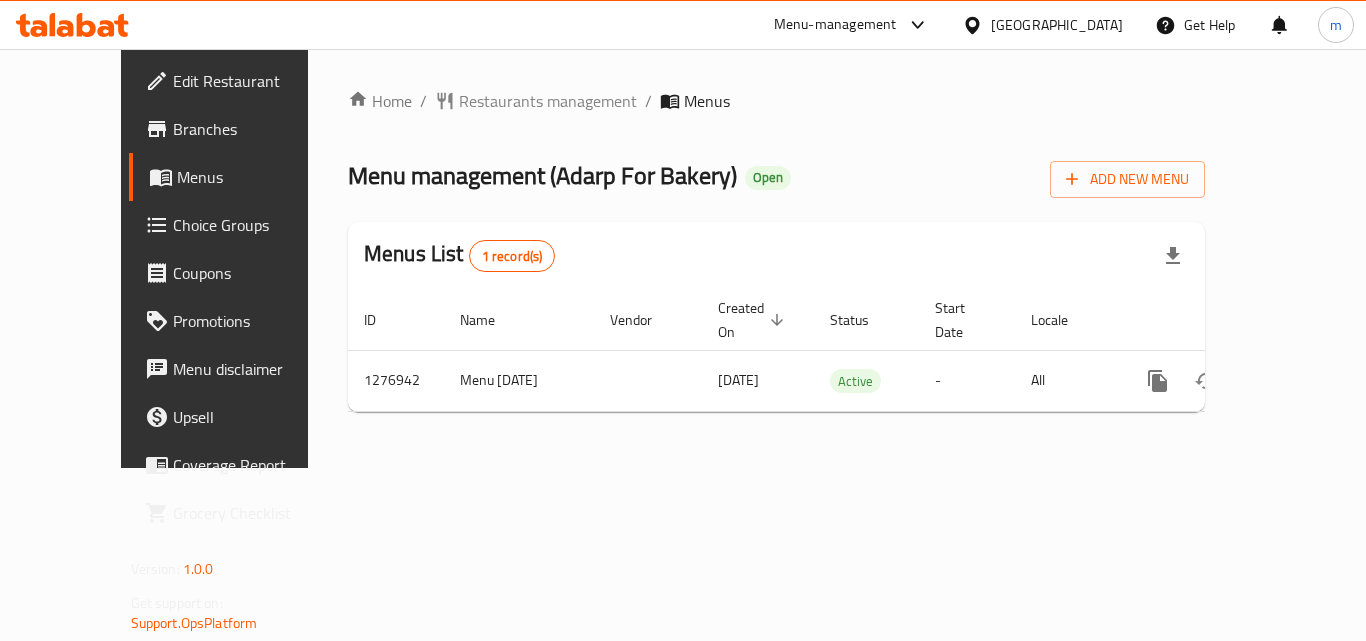 click 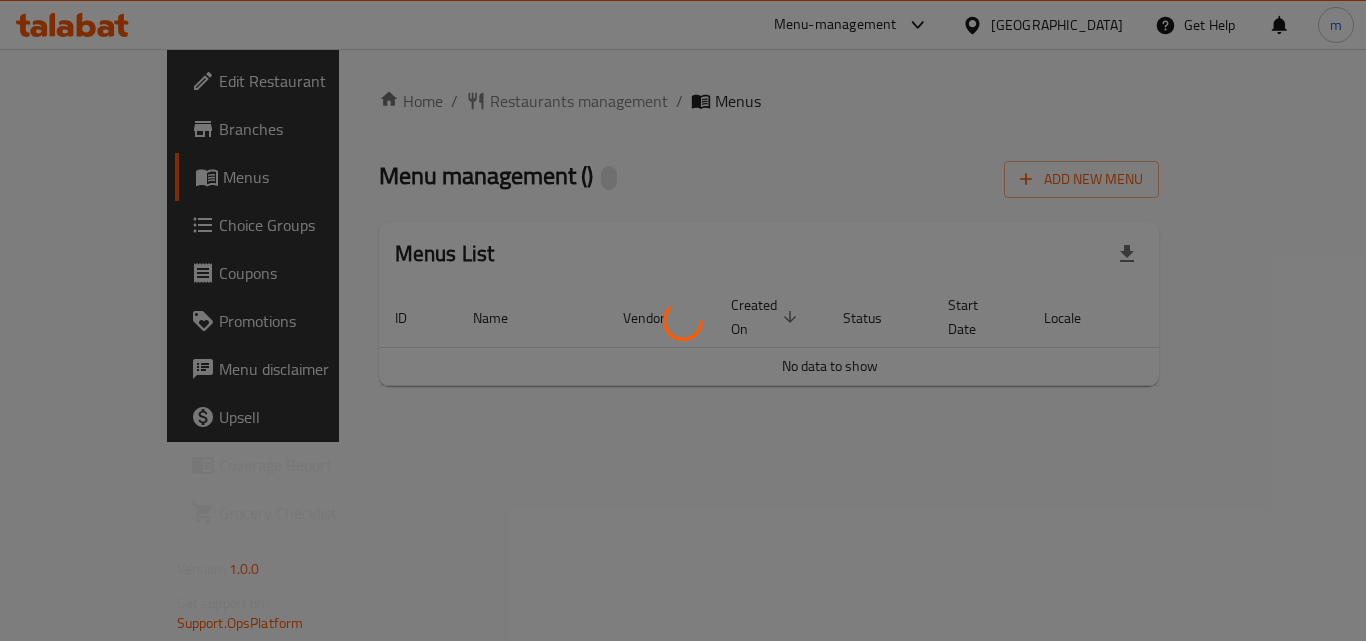 scroll, scrollTop: 0, scrollLeft: 0, axis: both 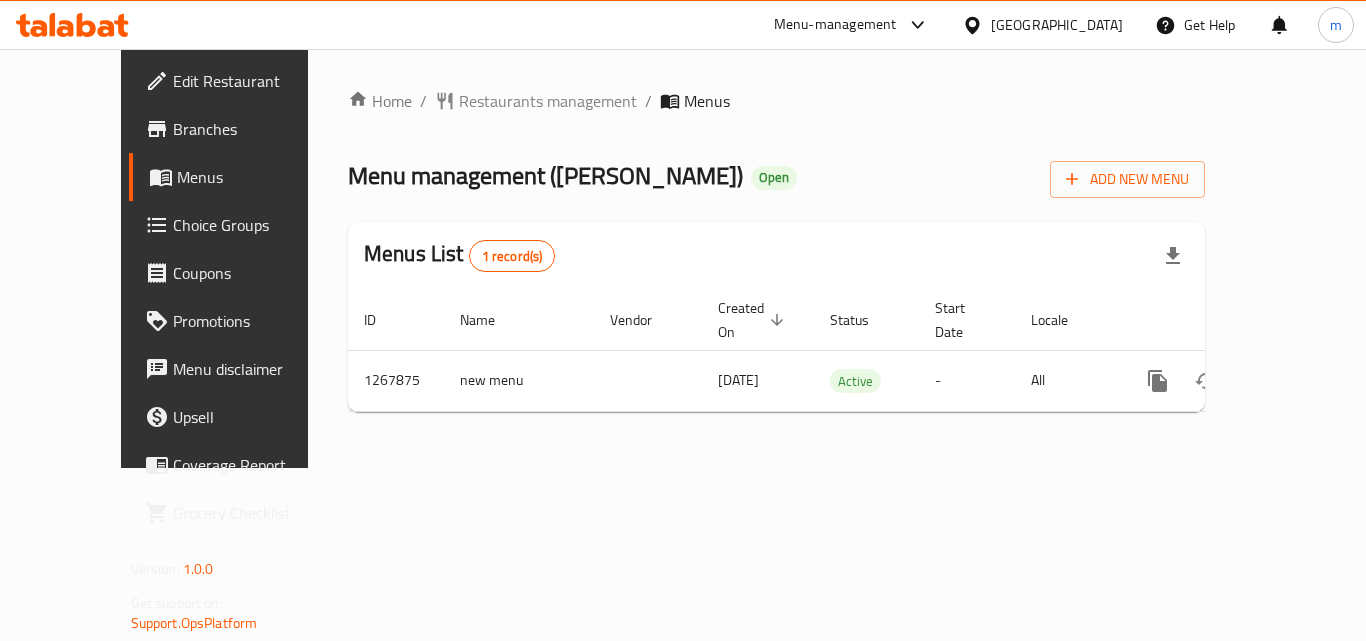 click 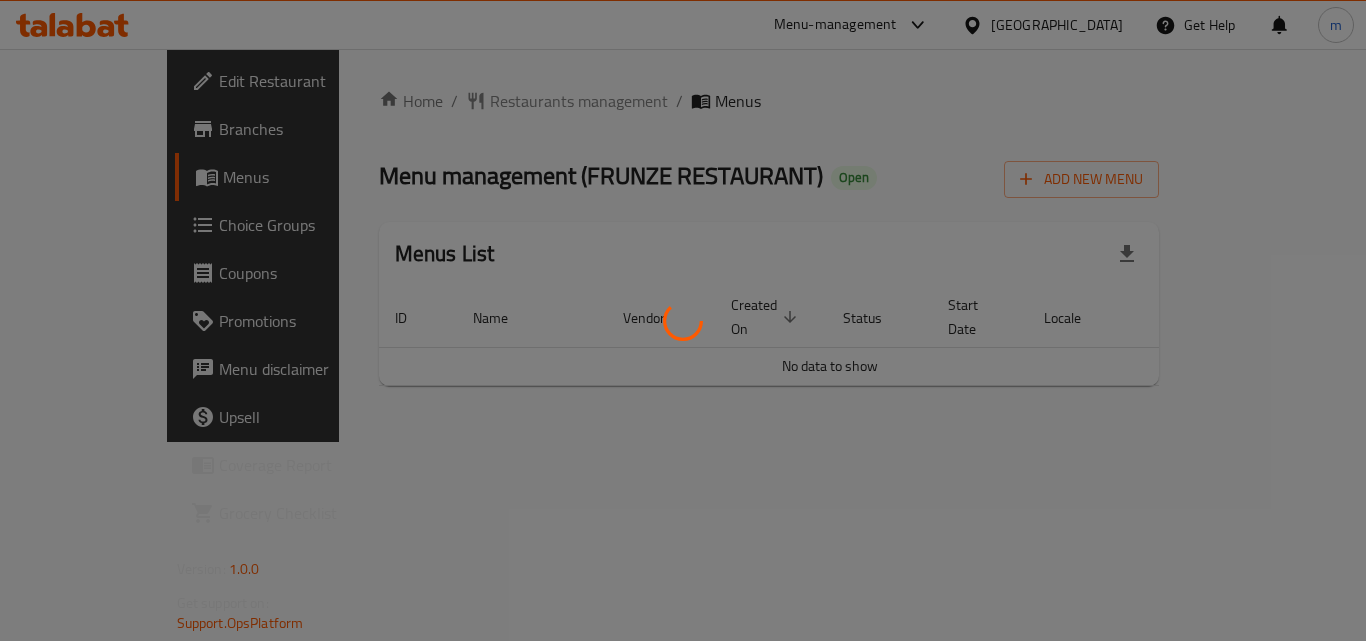 scroll, scrollTop: 0, scrollLeft: 0, axis: both 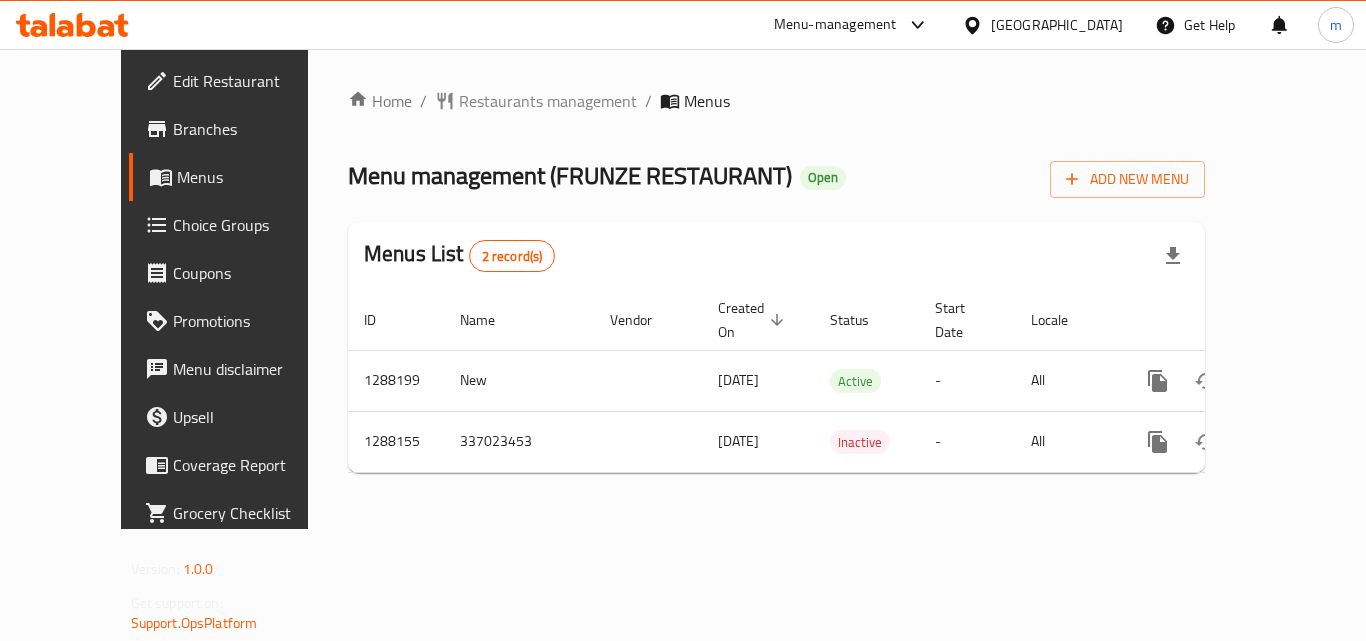 click 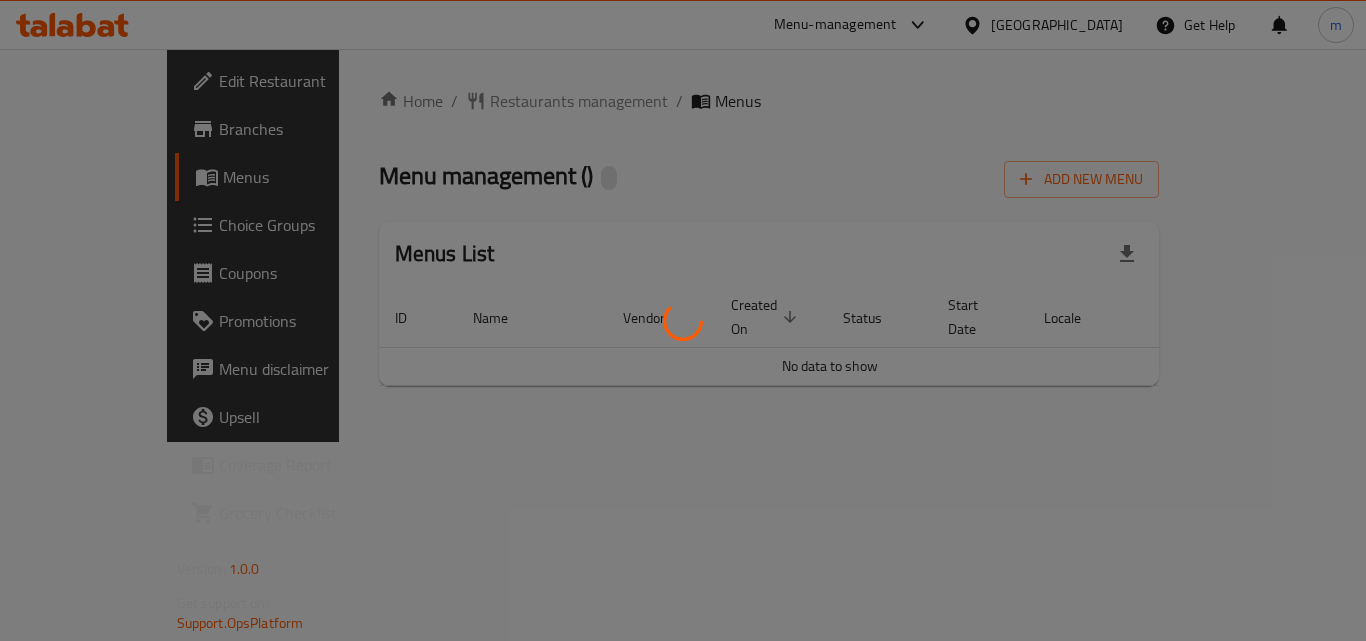 scroll, scrollTop: 0, scrollLeft: 0, axis: both 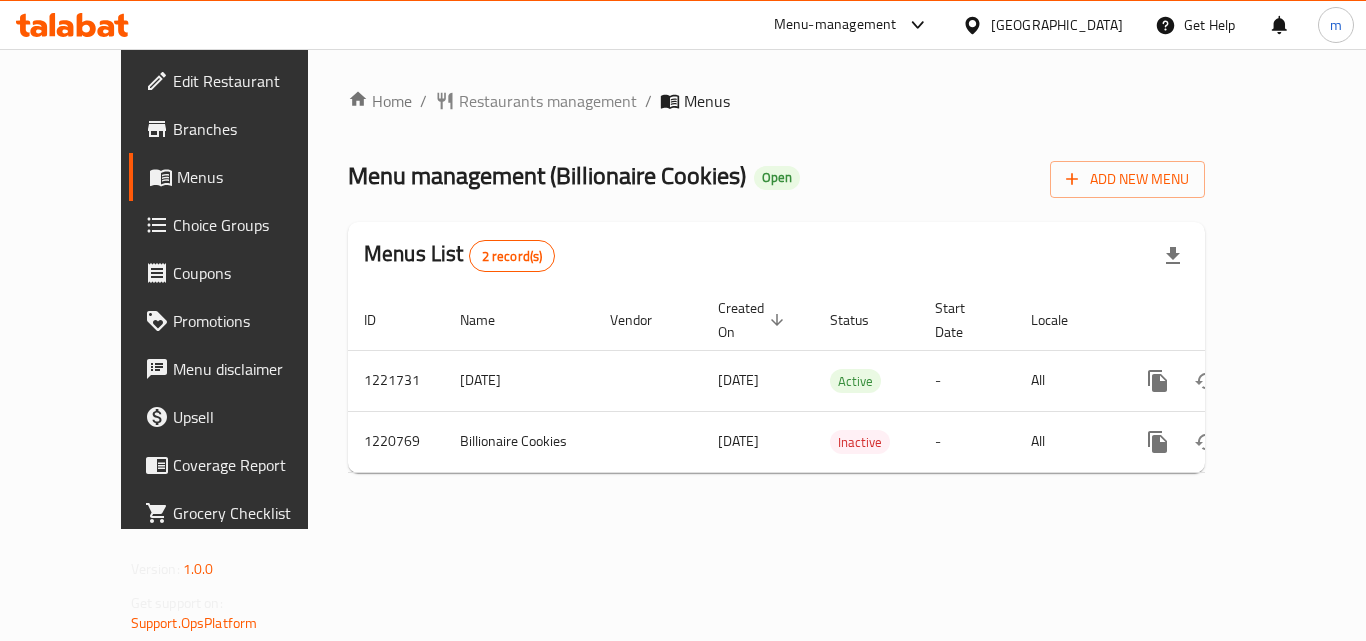 click 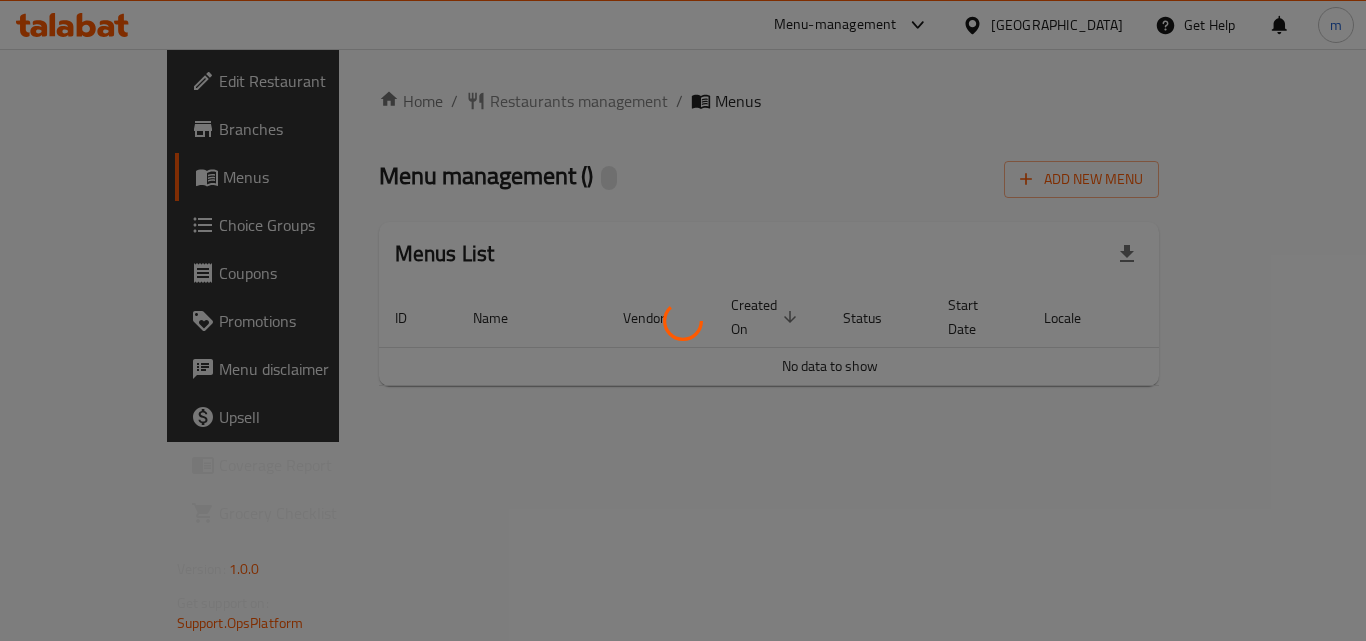 scroll, scrollTop: 0, scrollLeft: 0, axis: both 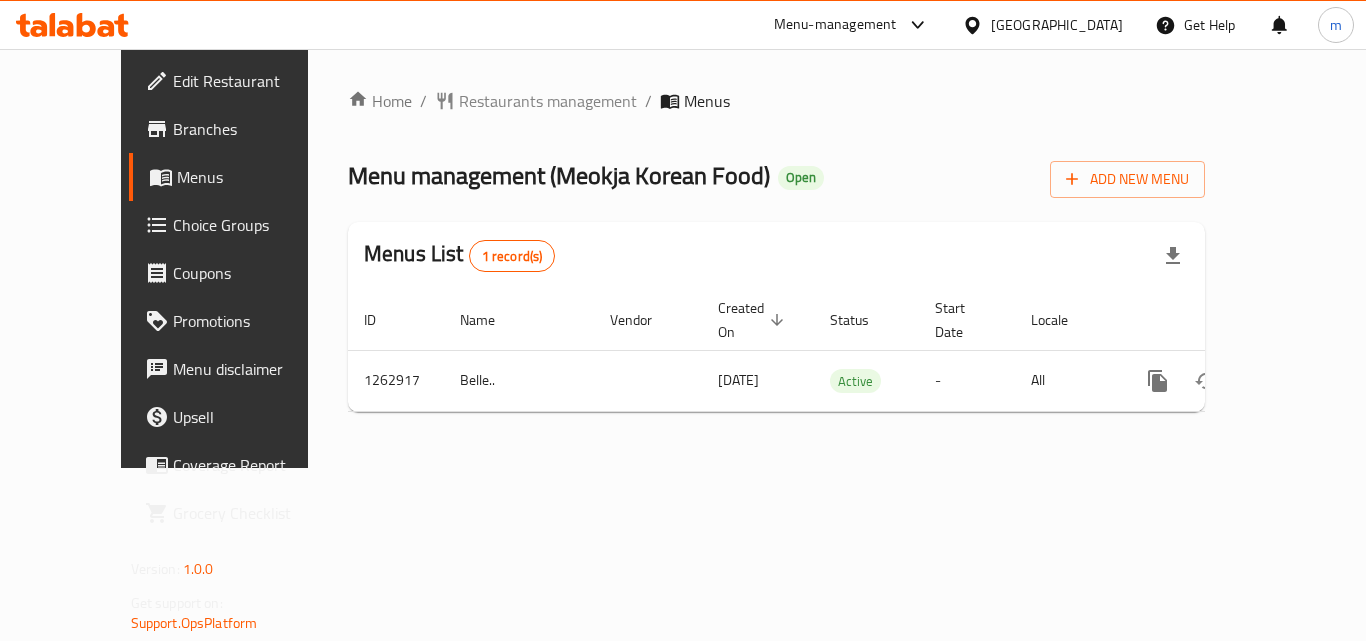 click 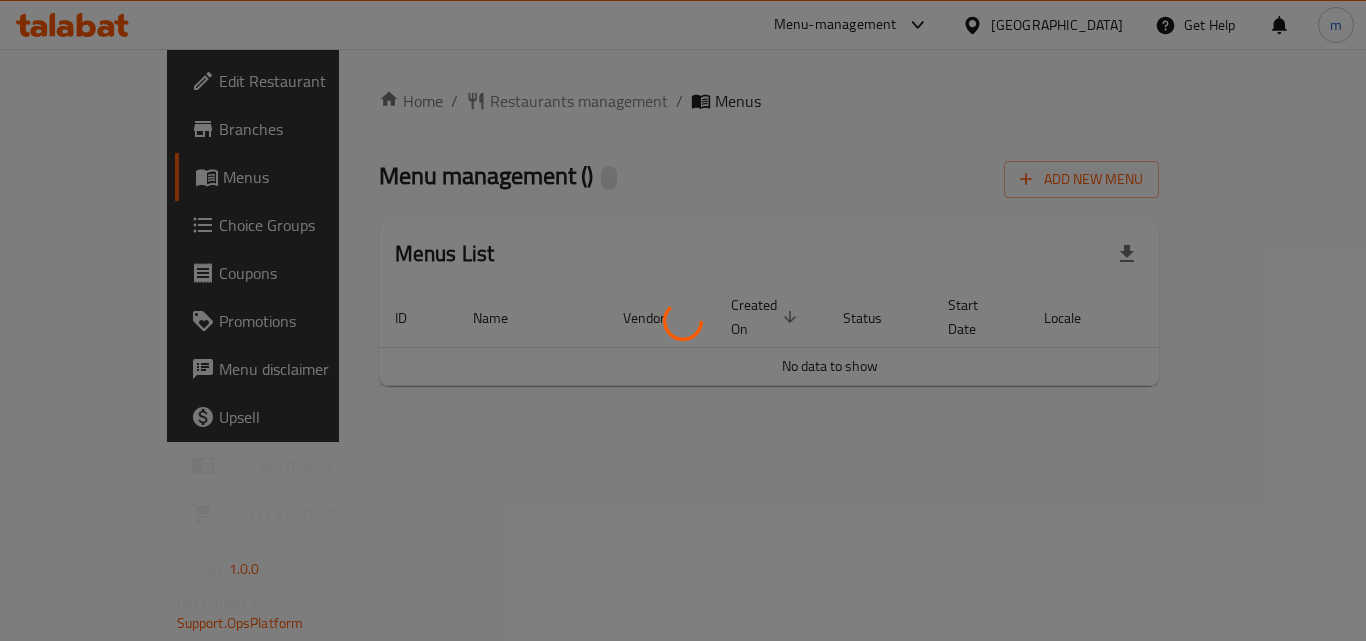 scroll, scrollTop: 0, scrollLeft: 0, axis: both 